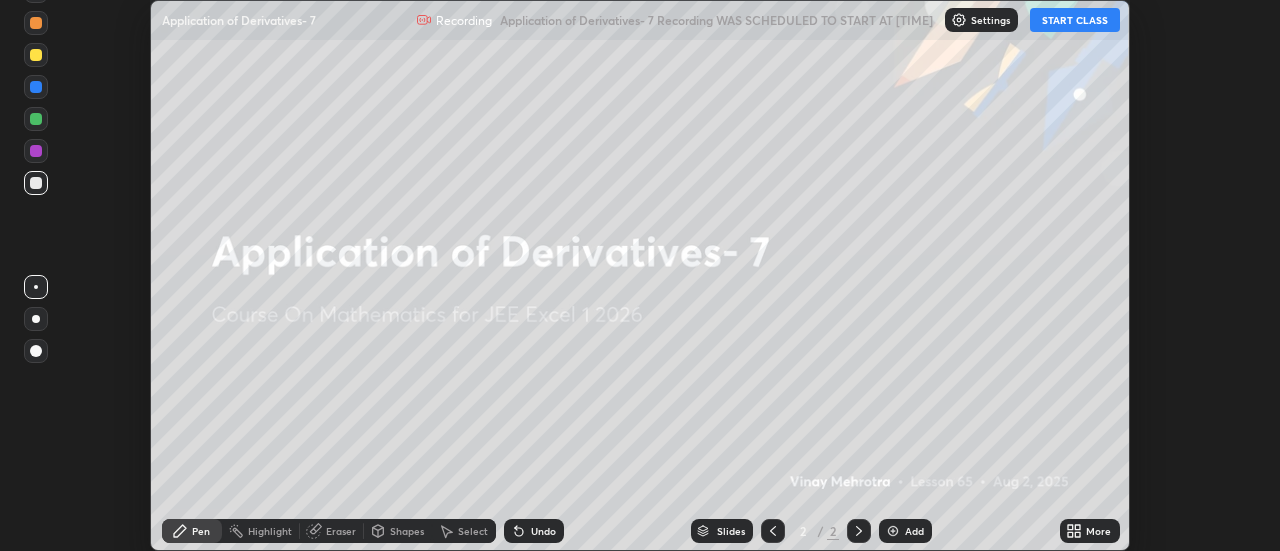 scroll, scrollTop: 0, scrollLeft: 0, axis: both 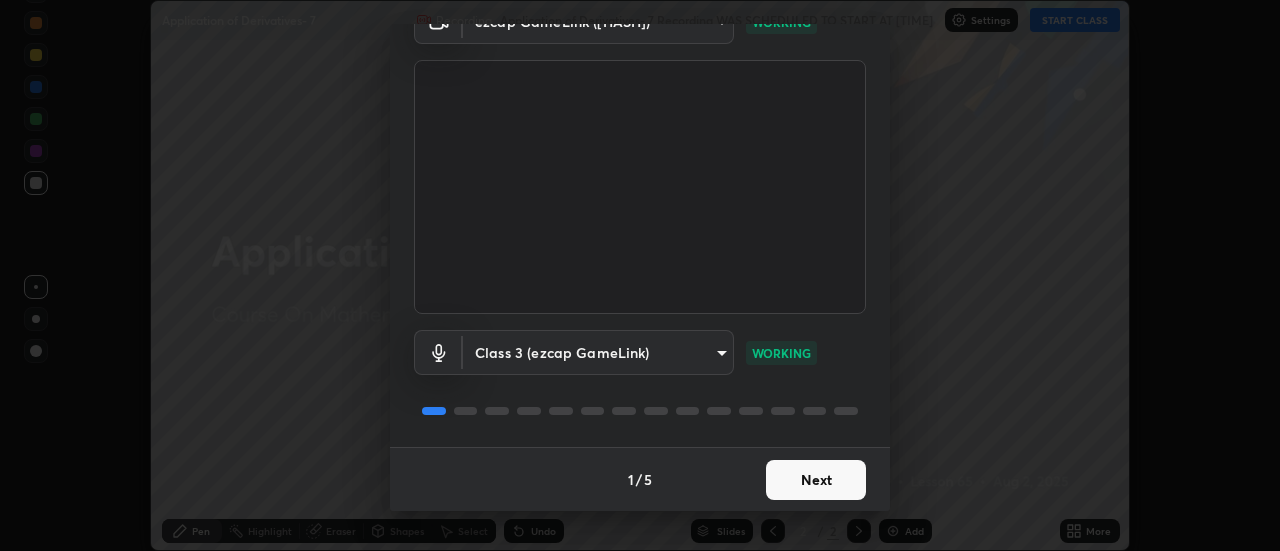 click on "Next" at bounding box center (816, 480) 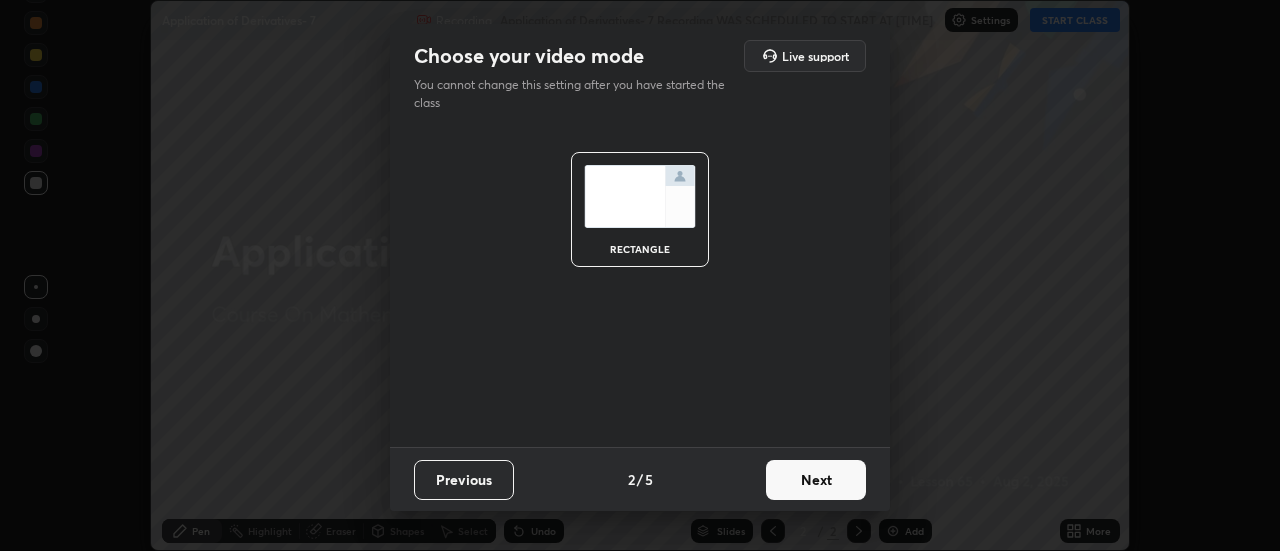 scroll, scrollTop: 0, scrollLeft: 0, axis: both 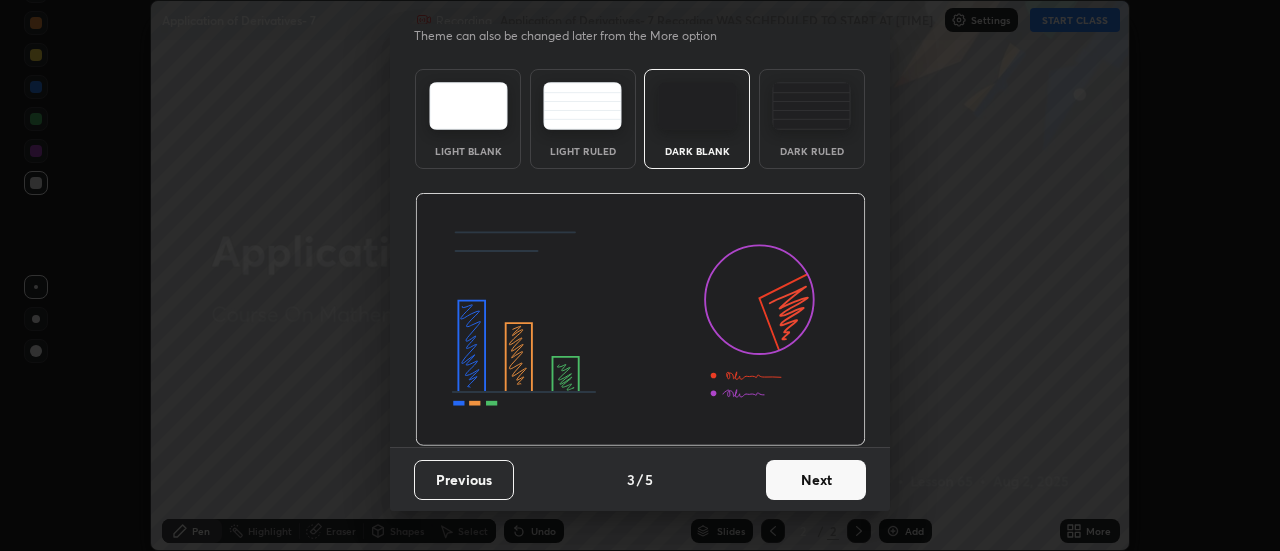 click on "Next" at bounding box center (816, 480) 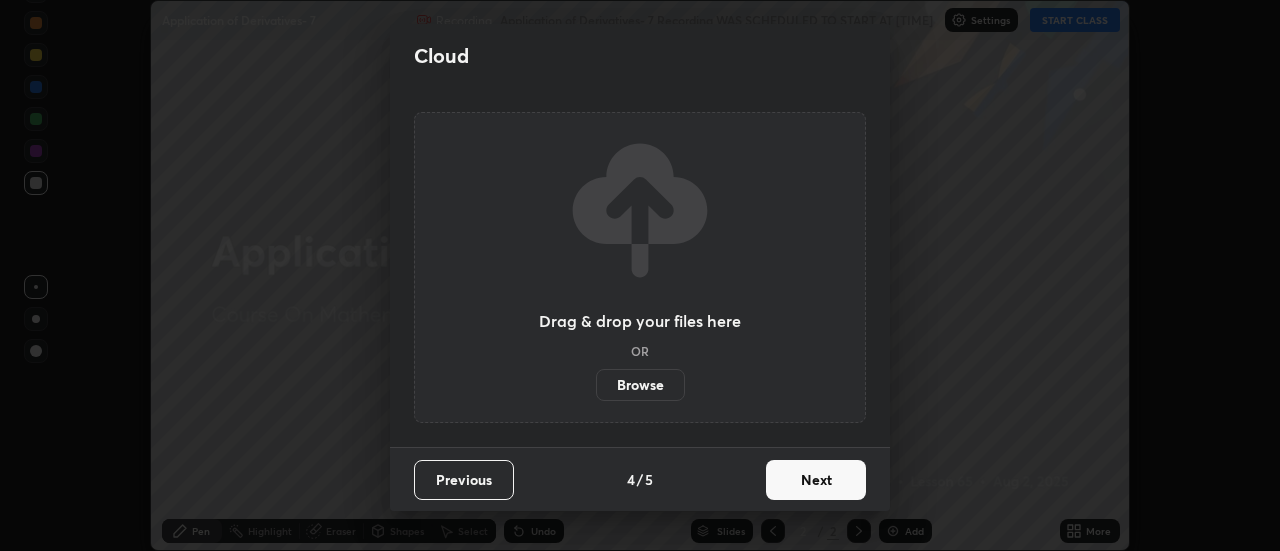 scroll, scrollTop: 0, scrollLeft: 0, axis: both 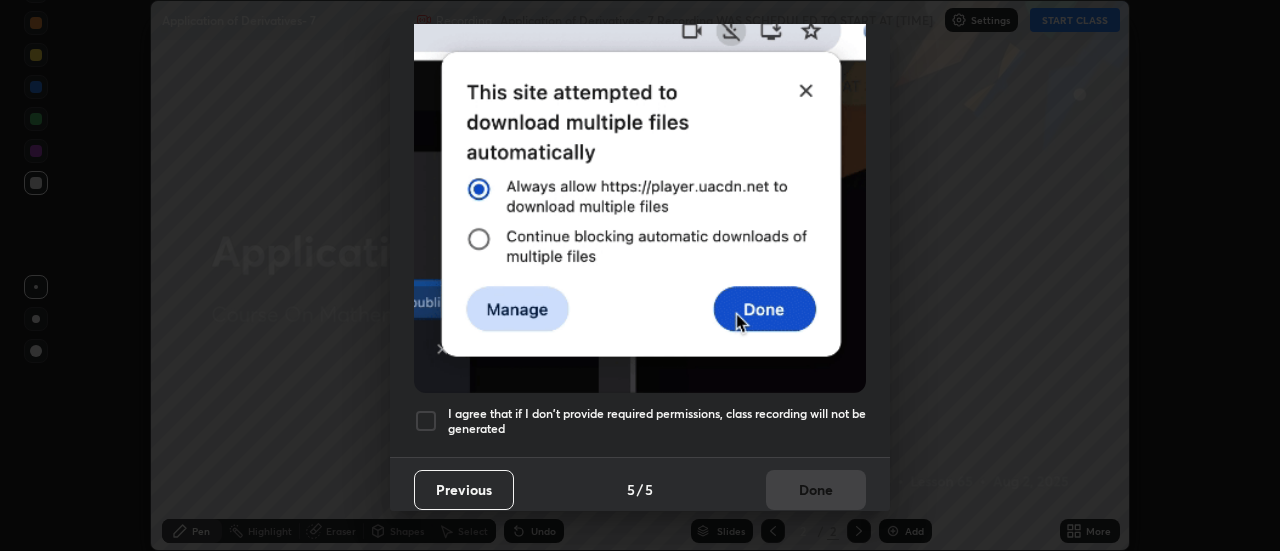 click at bounding box center [426, 421] 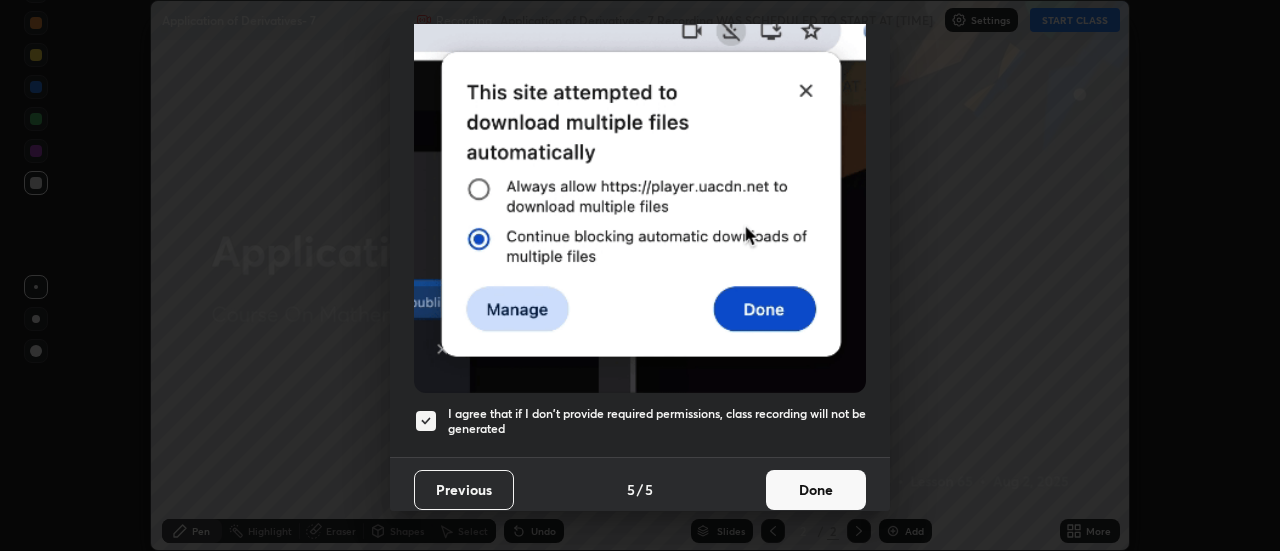 click on "Done" at bounding box center (816, 490) 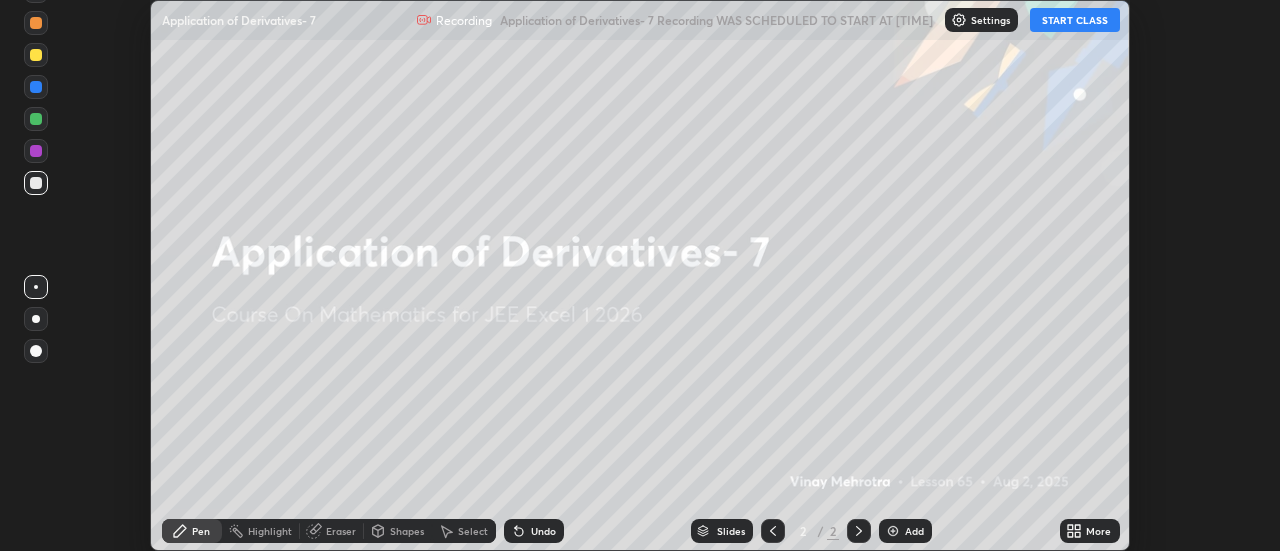click on "Add" at bounding box center (914, 531) 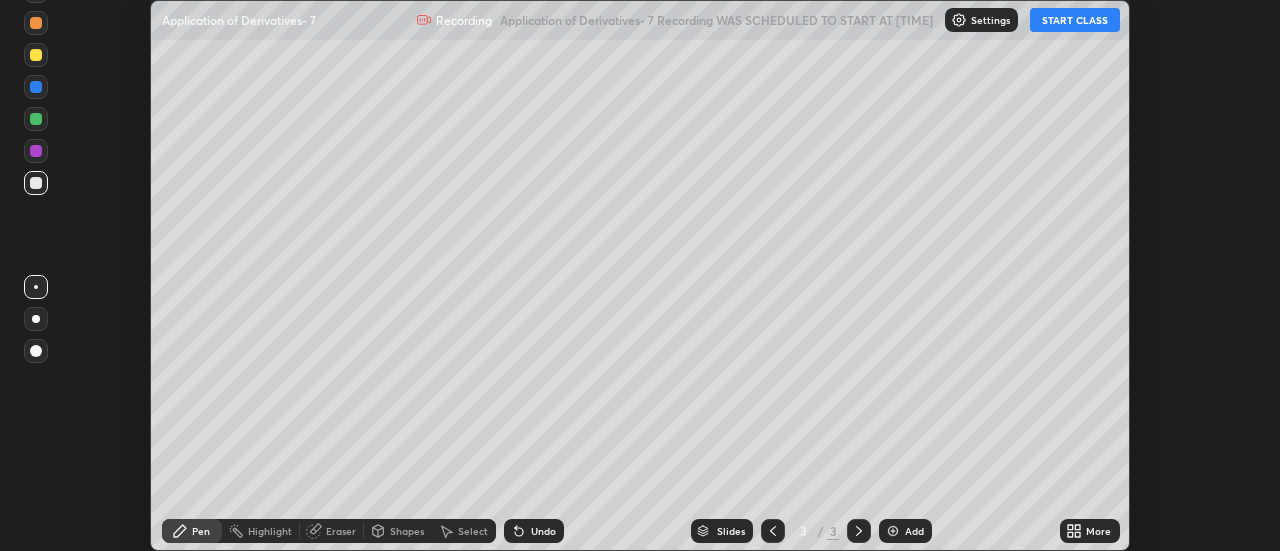 click on "START CLASS" at bounding box center [1075, 20] 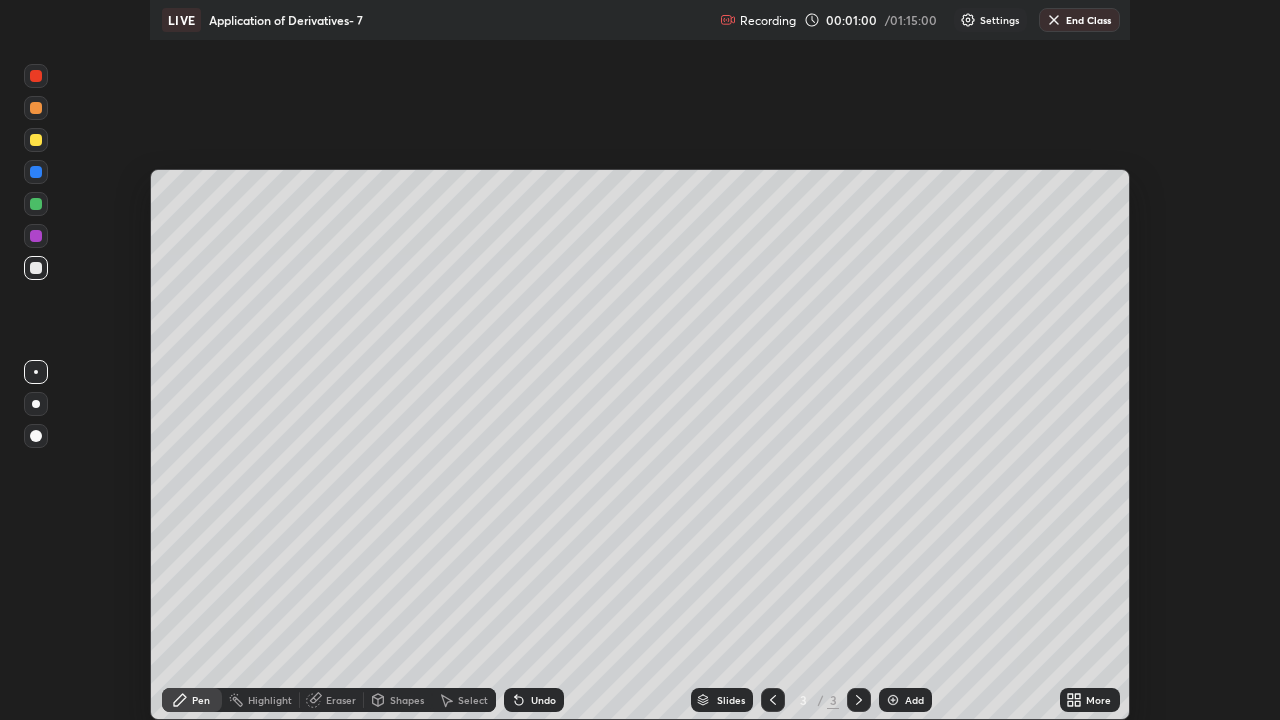 scroll, scrollTop: 99280, scrollLeft: 98720, axis: both 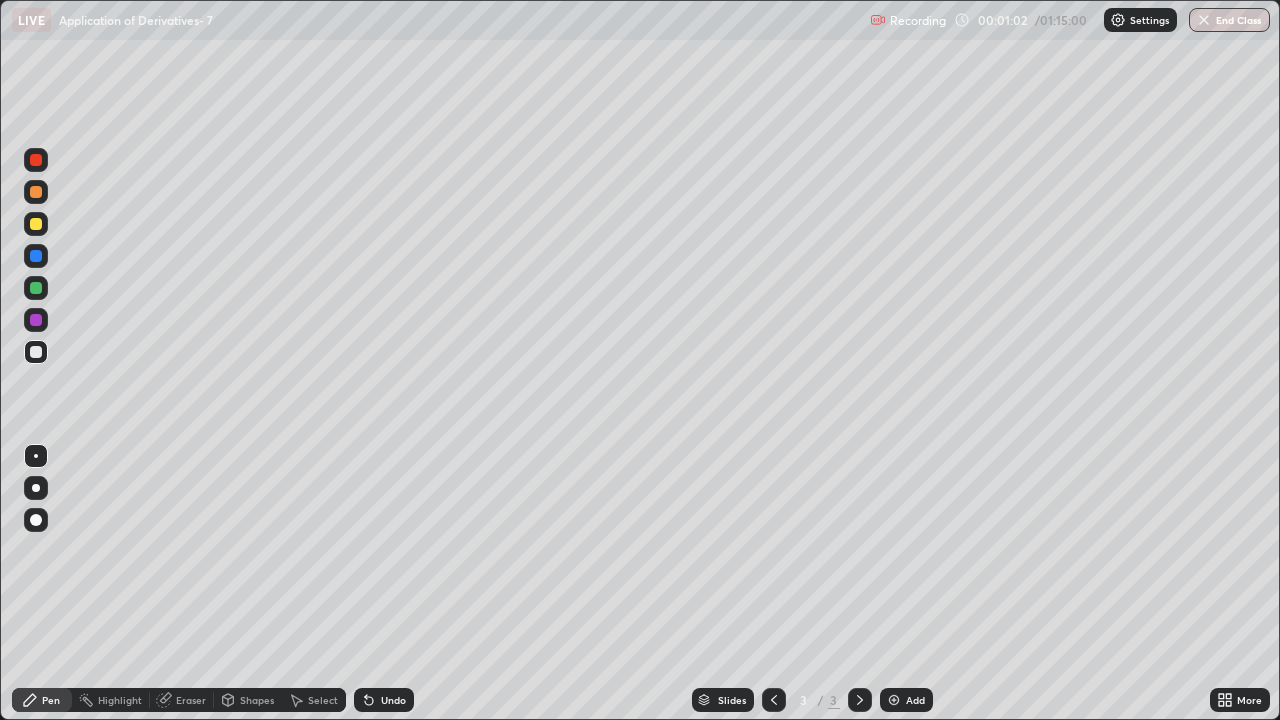 click at bounding box center (36, 488) 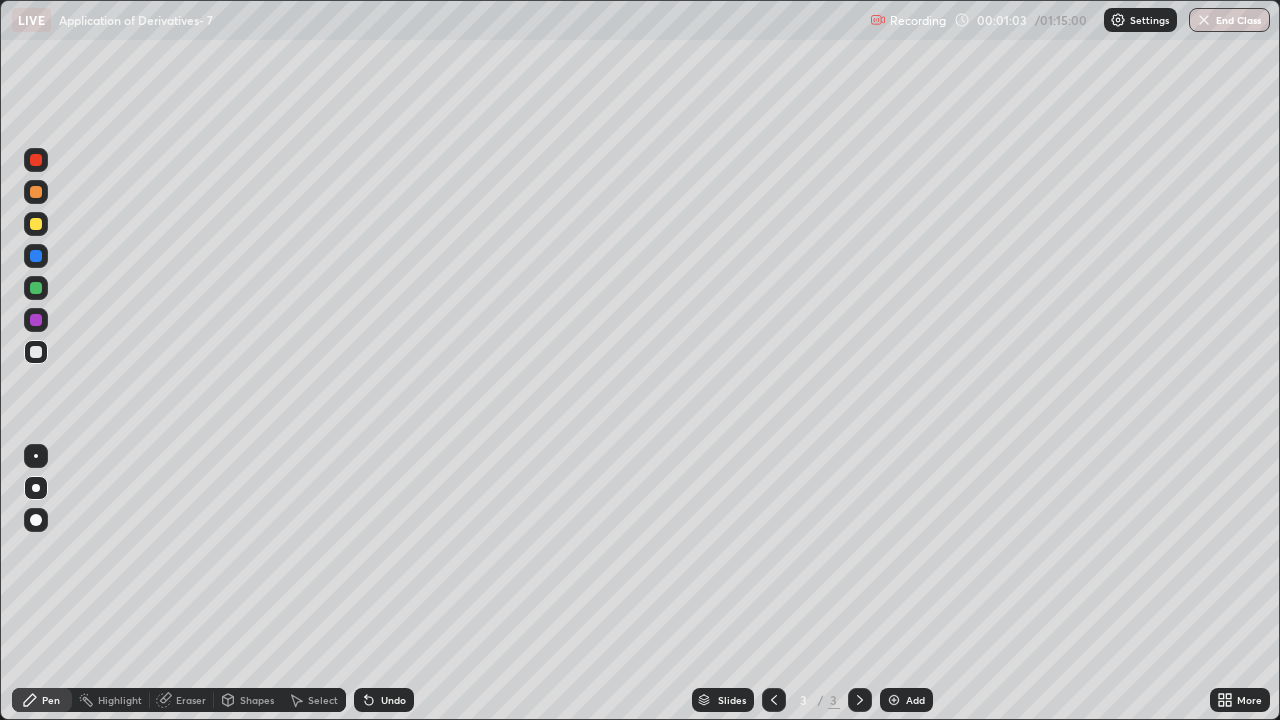 click at bounding box center (36, 224) 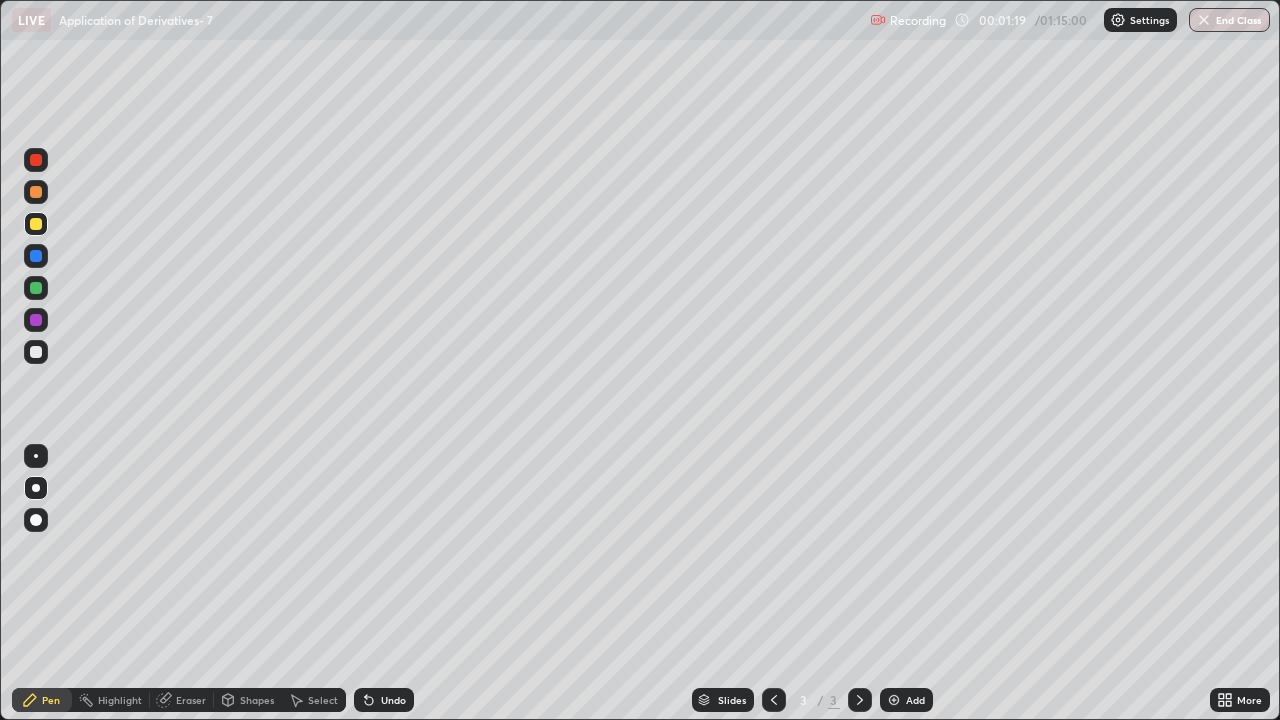 click on "Undo" at bounding box center (393, 700) 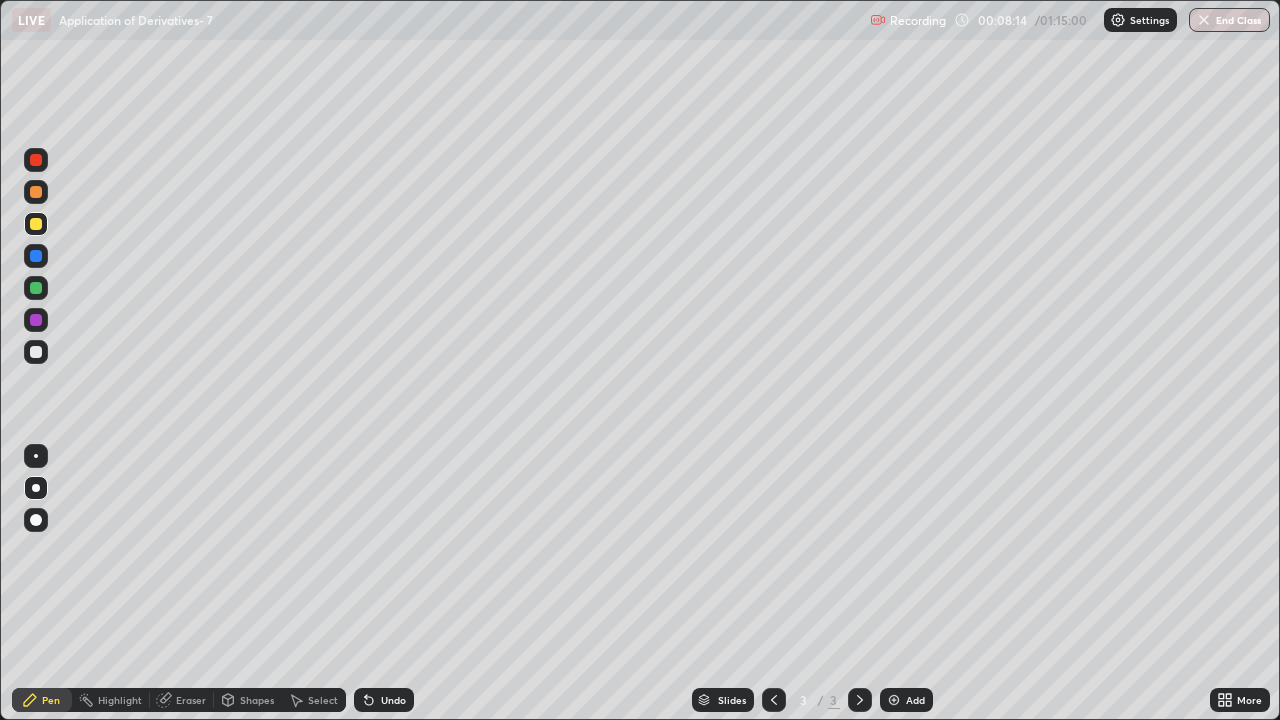 click on "Add" at bounding box center [915, 700] 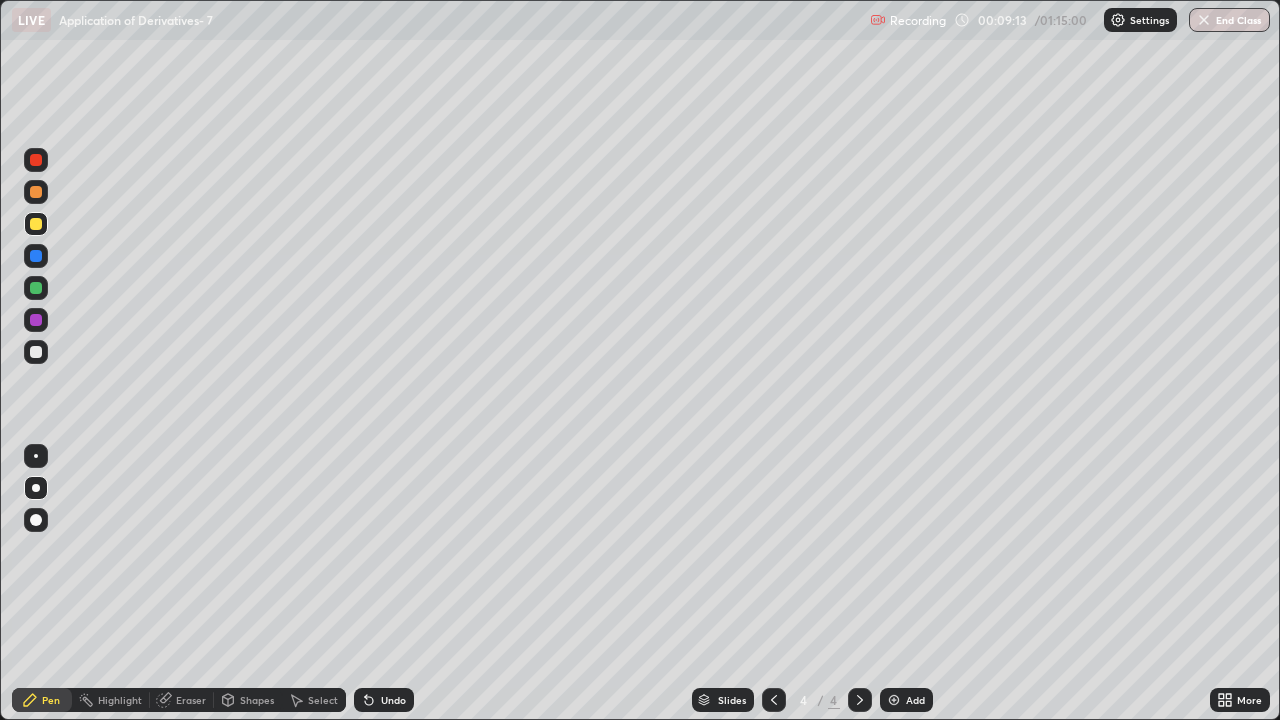 click on "Undo" at bounding box center (393, 700) 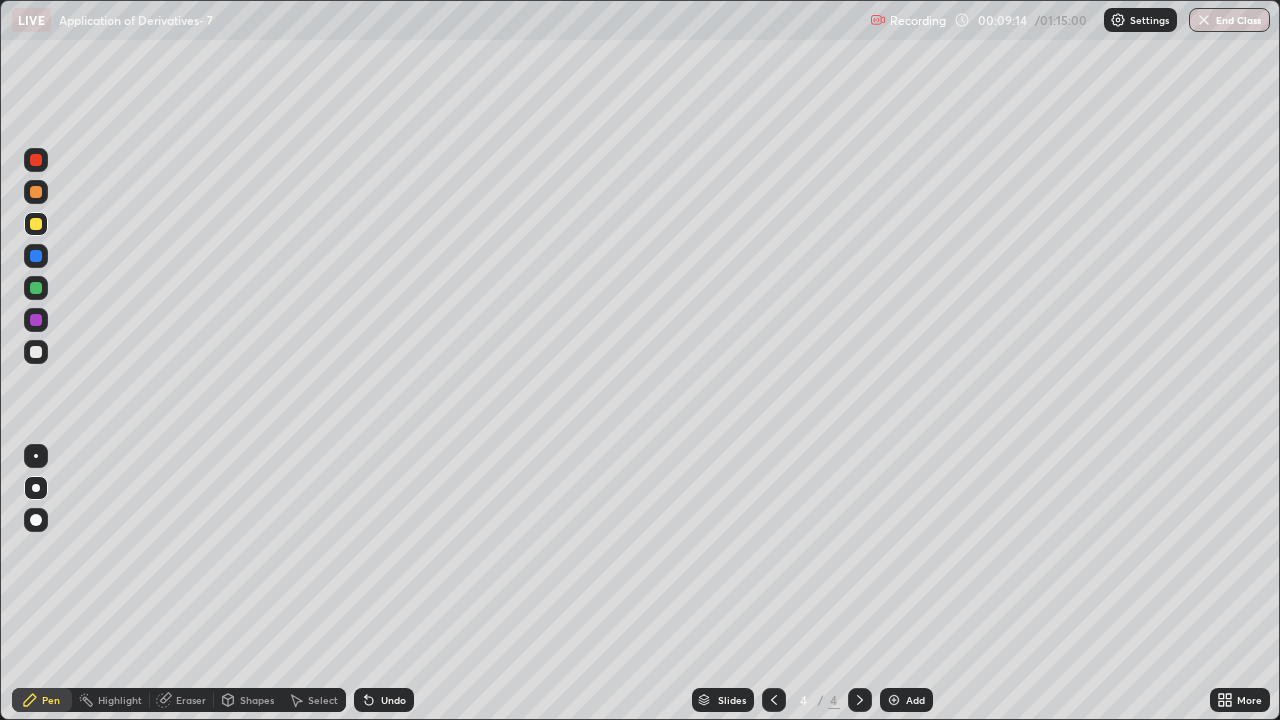 click on "Undo" at bounding box center [384, 700] 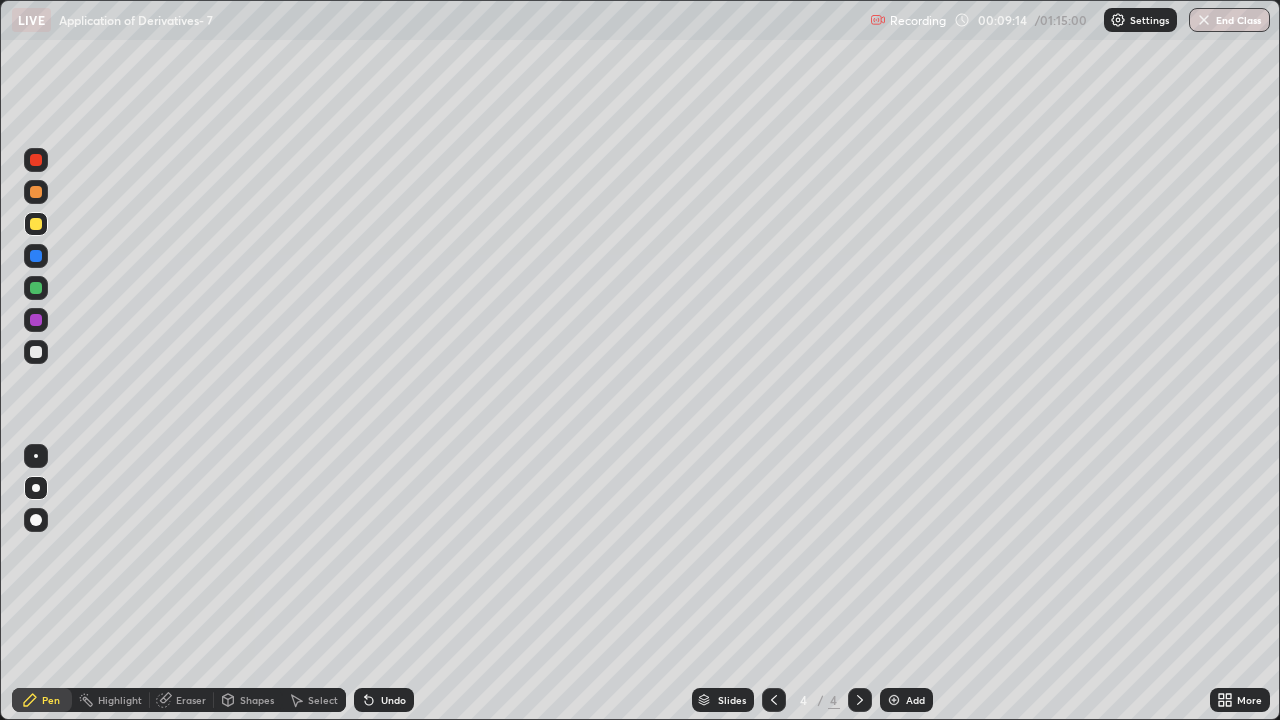 click on "Undo" at bounding box center [393, 700] 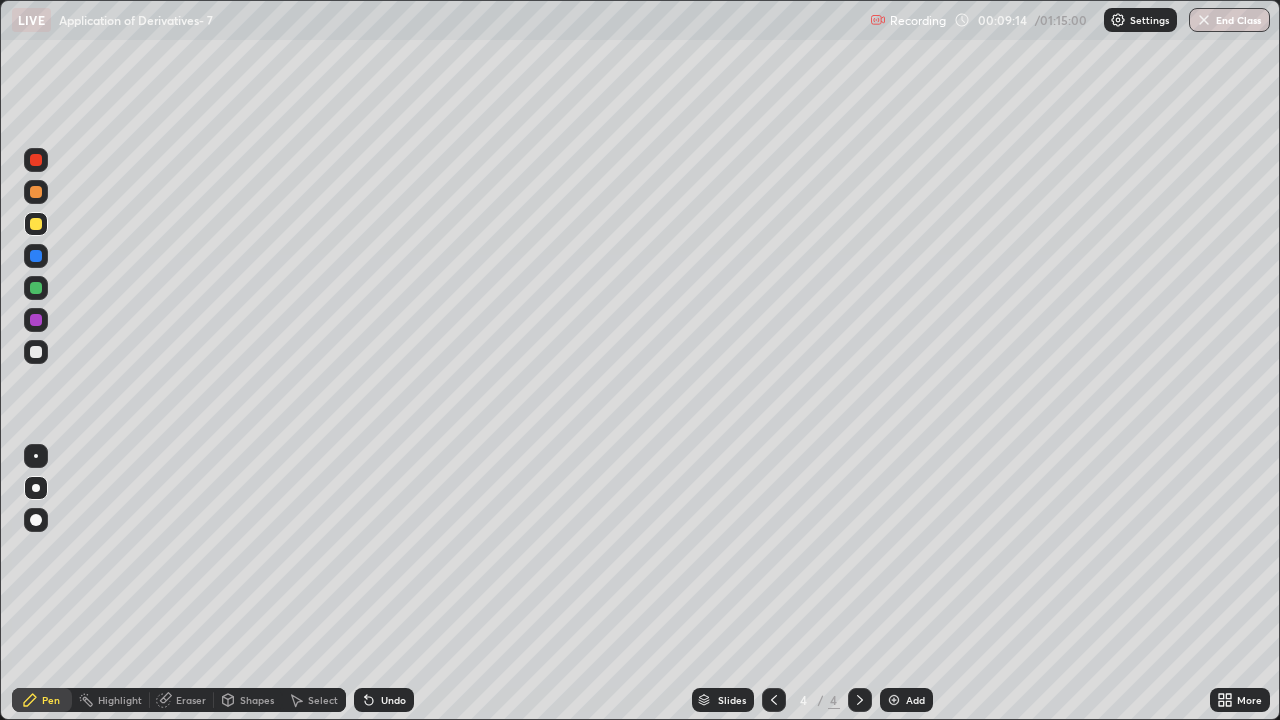 click on "Undo" at bounding box center [393, 700] 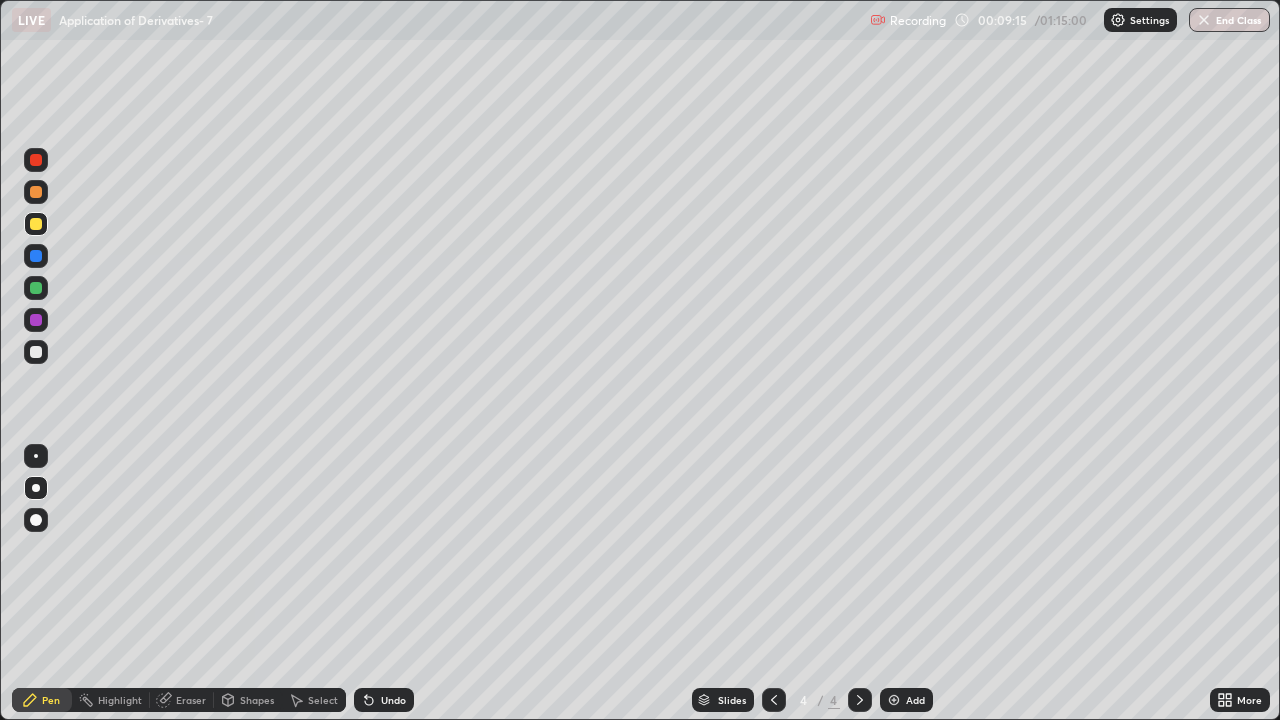 click on "Undo" at bounding box center (393, 700) 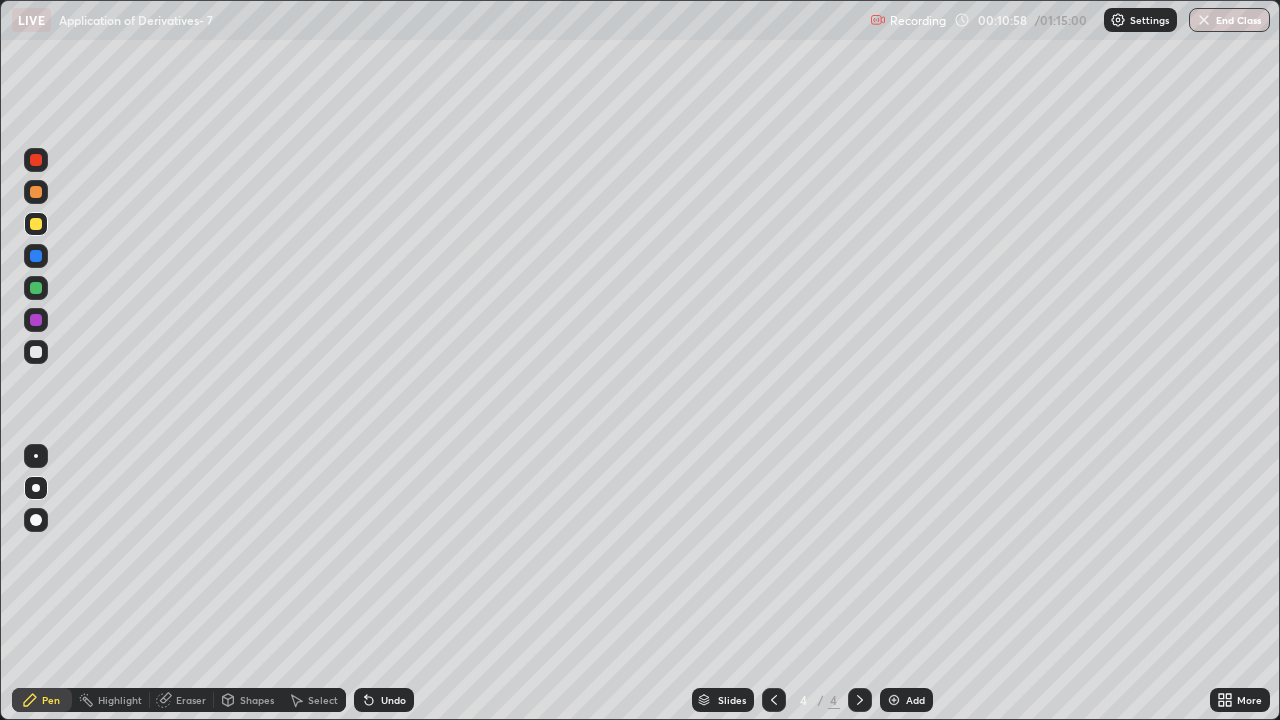 click at bounding box center [36, 192] 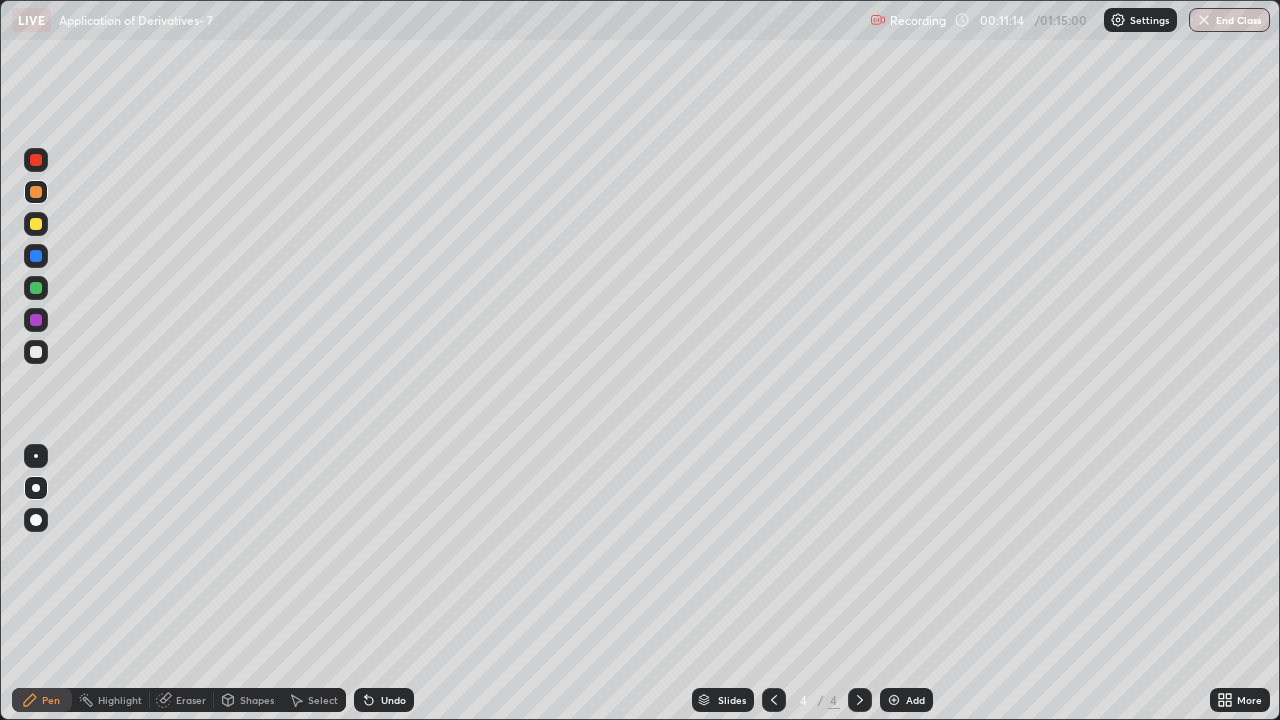 click at bounding box center (36, 288) 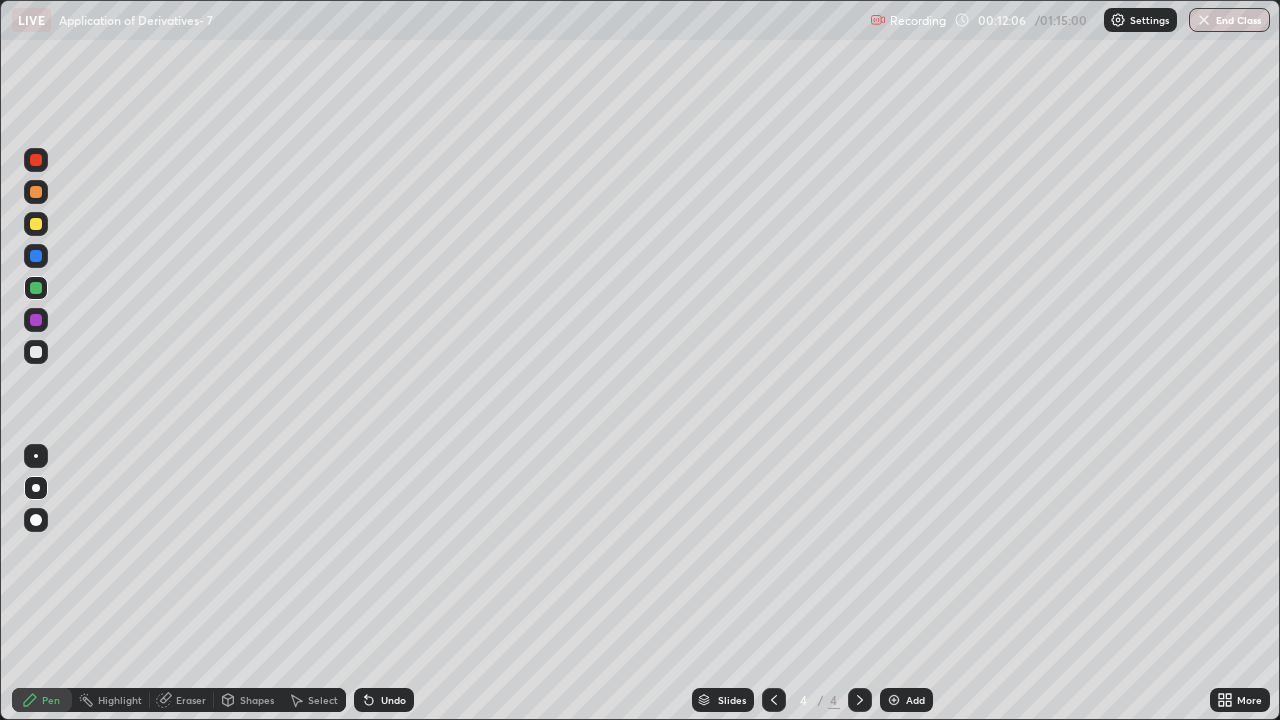 click on "Undo" at bounding box center [393, 700] 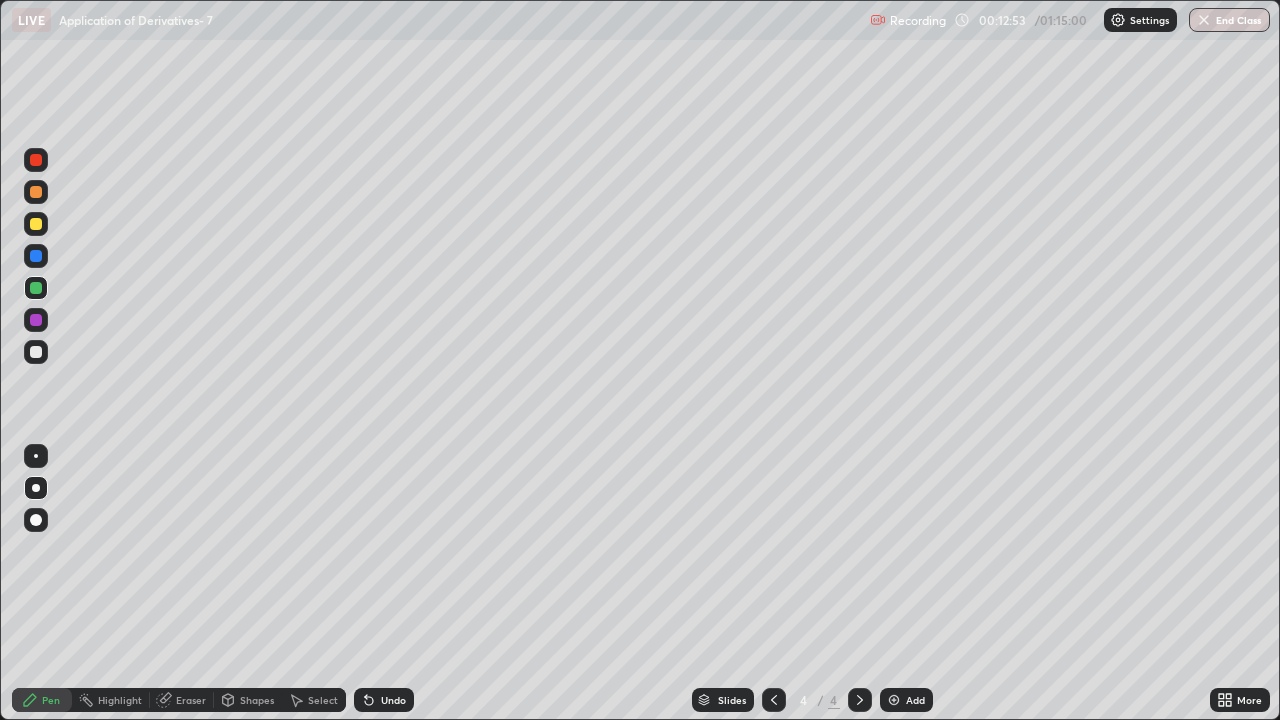 click 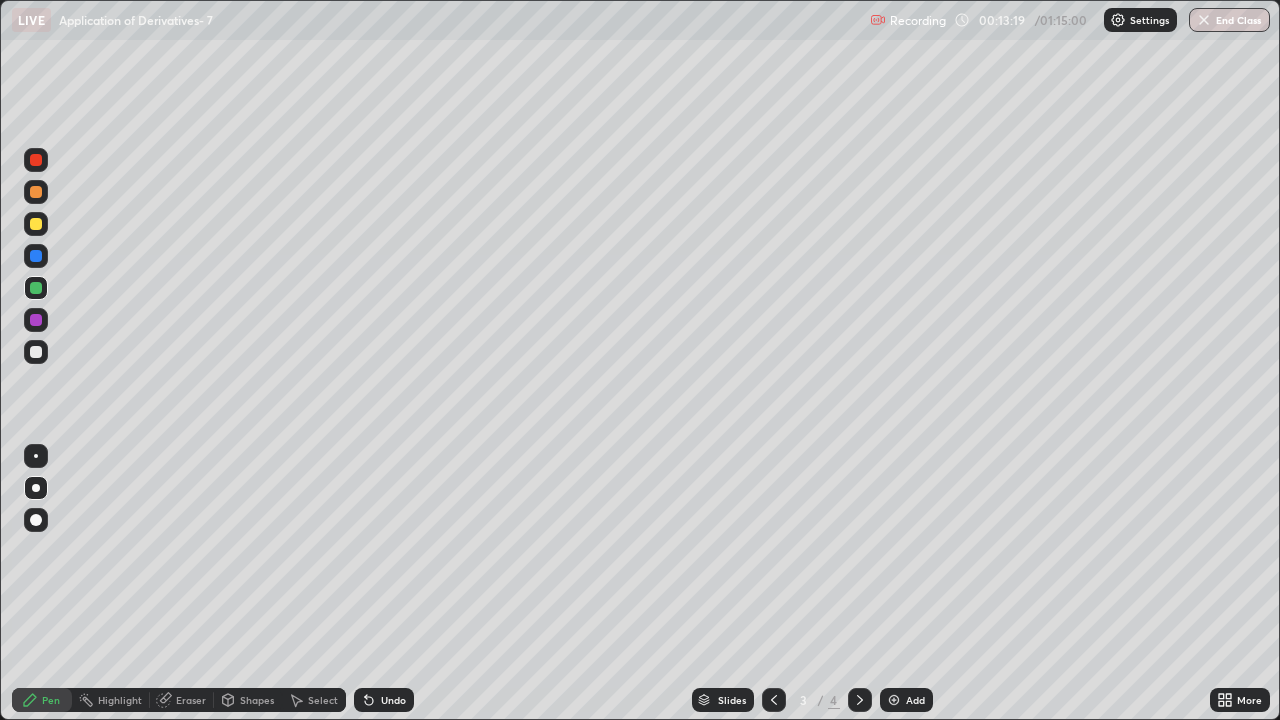 click 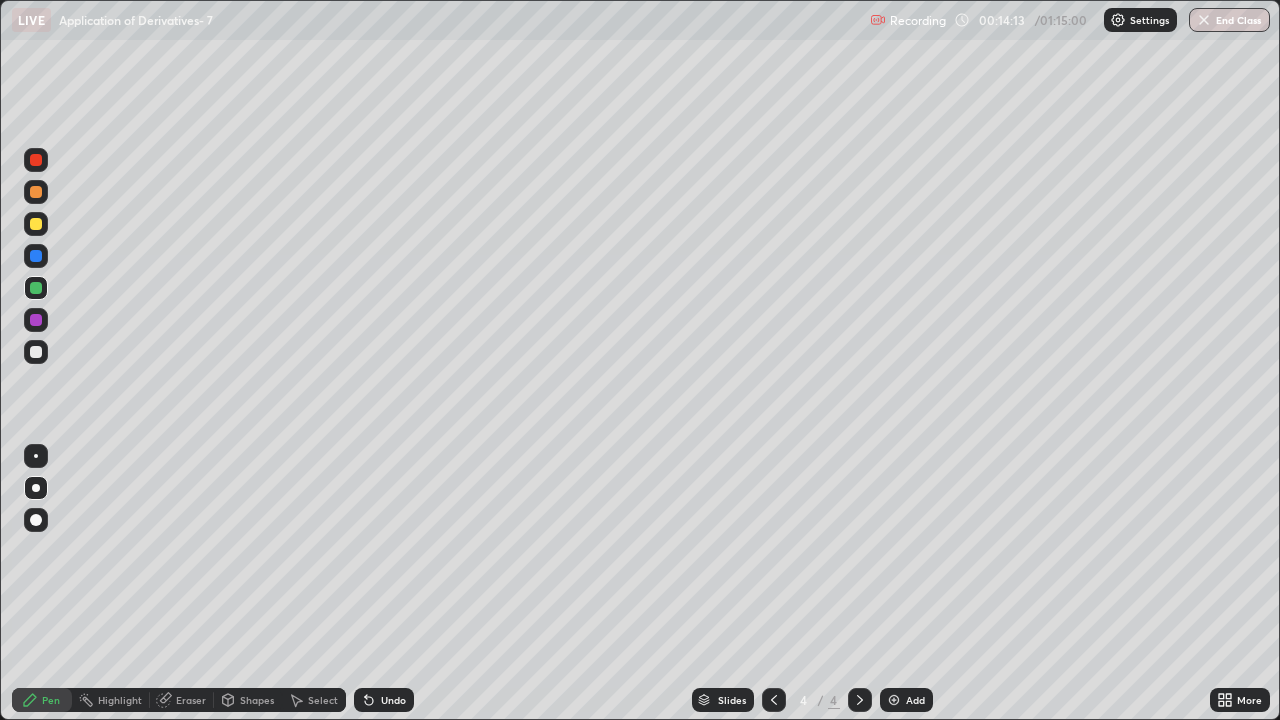click on "Add" at bounding box center [915, 700] 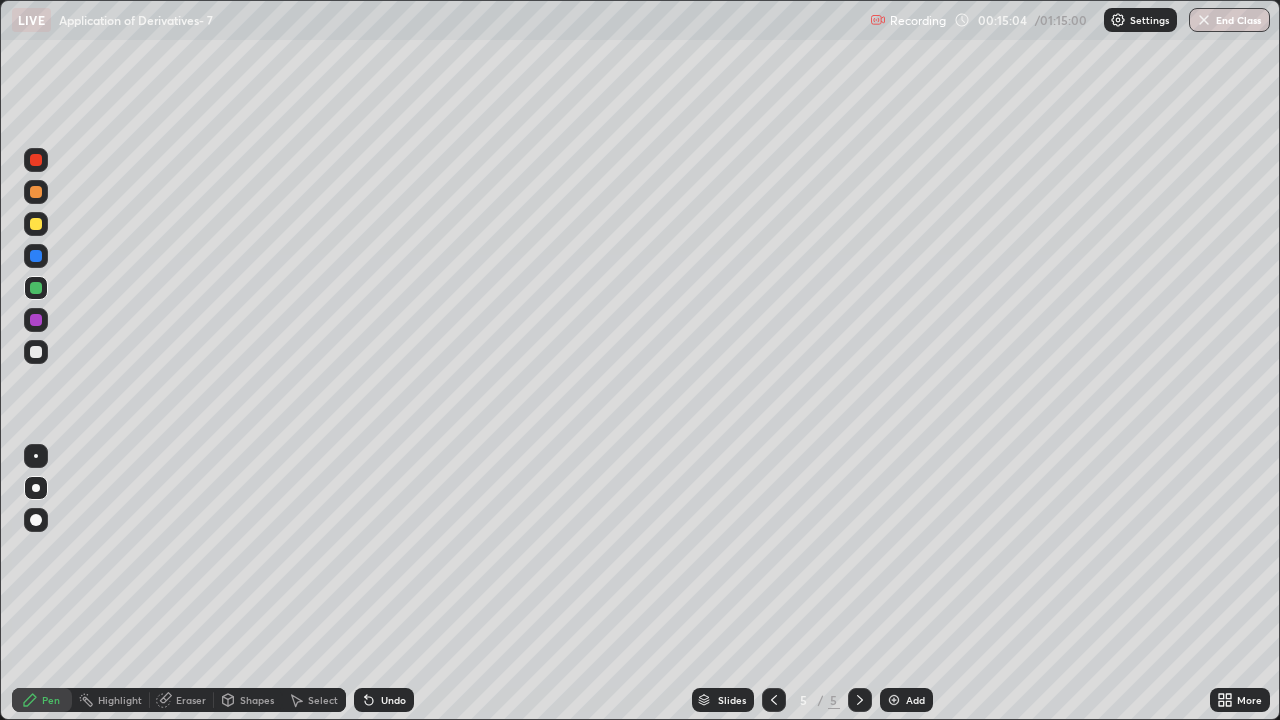 click on "Undo" at bounding box center (393, 700) 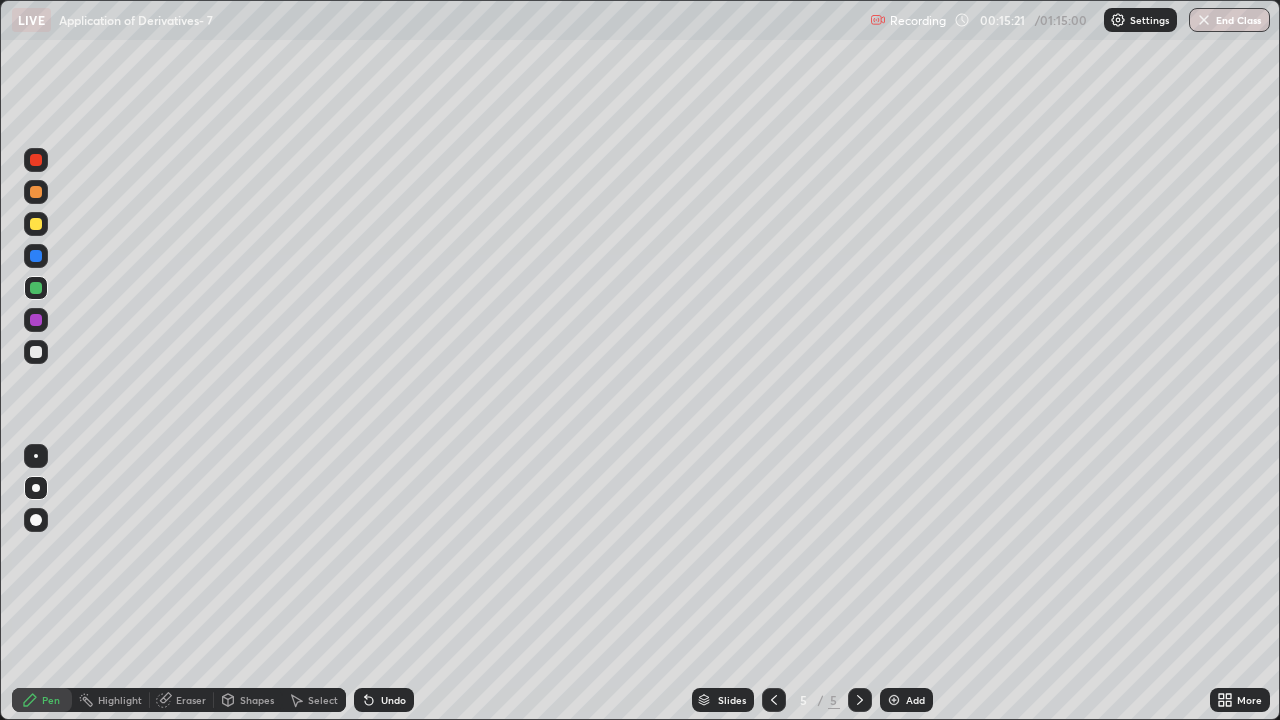 click on "Undo" at bounding box center [393, 700] 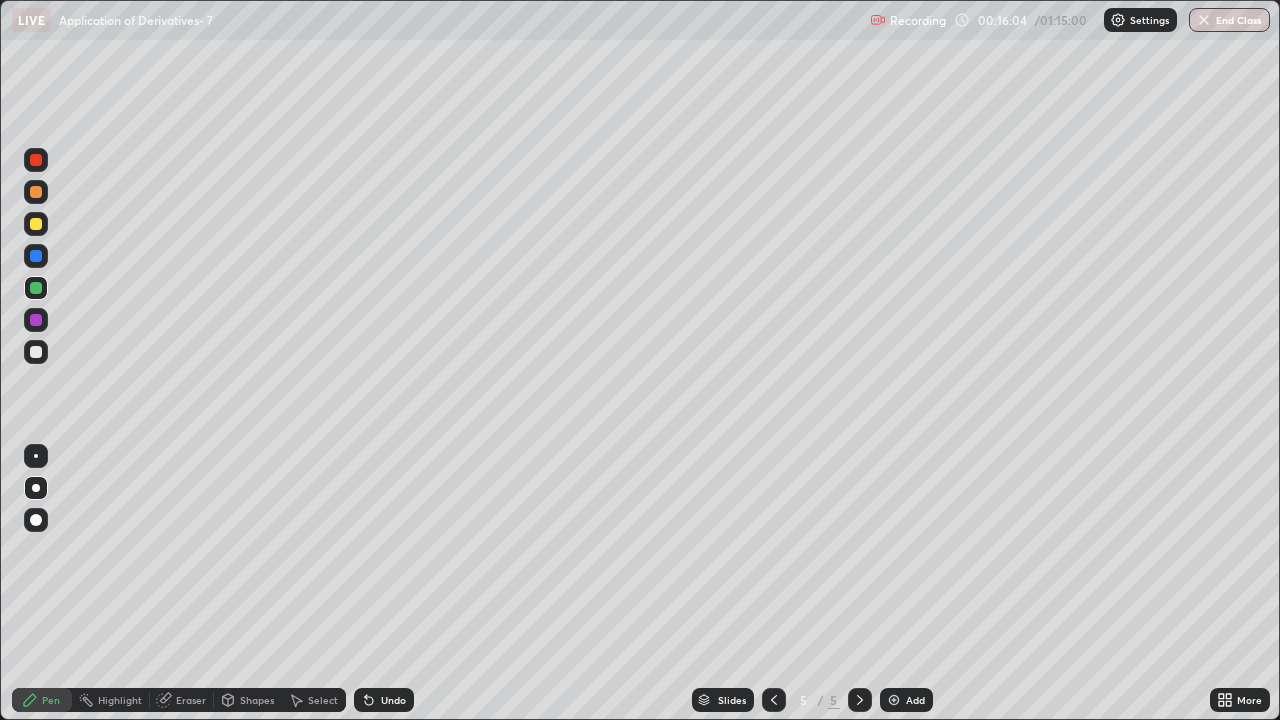 click on "Undo" at bounding box center [384, 700] 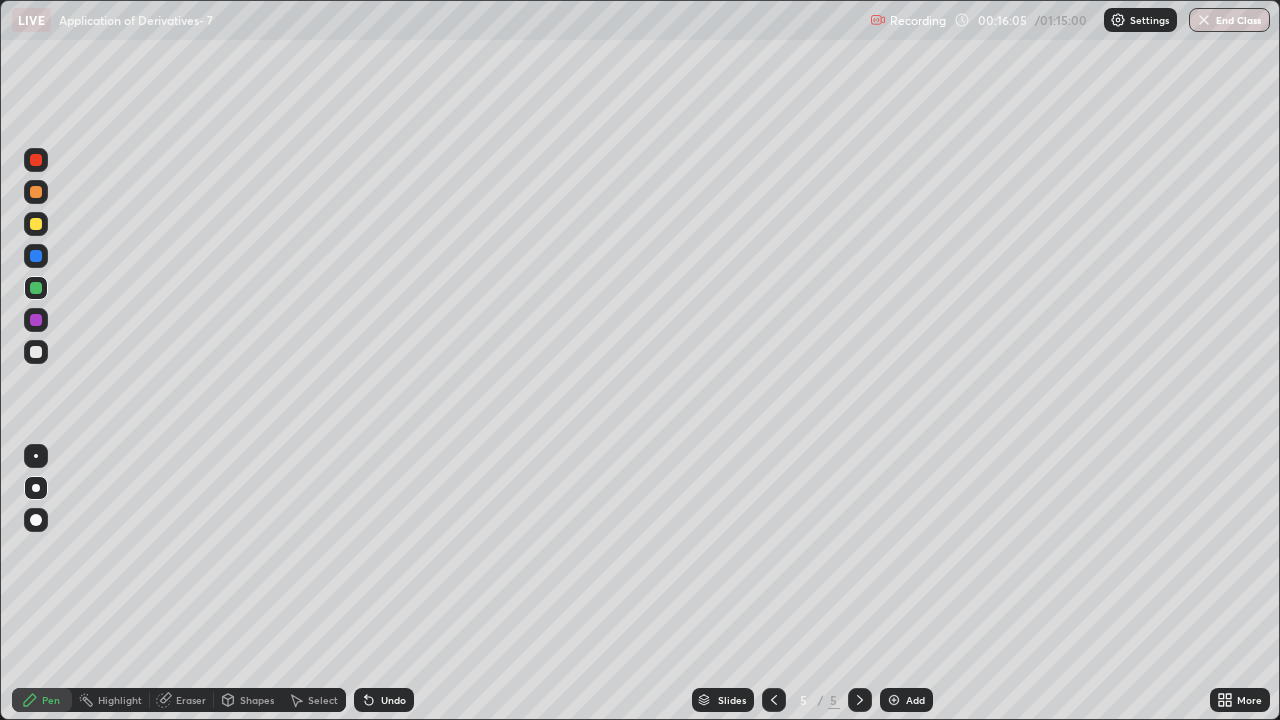 click on "Undo" at bounding box center [393, 700] 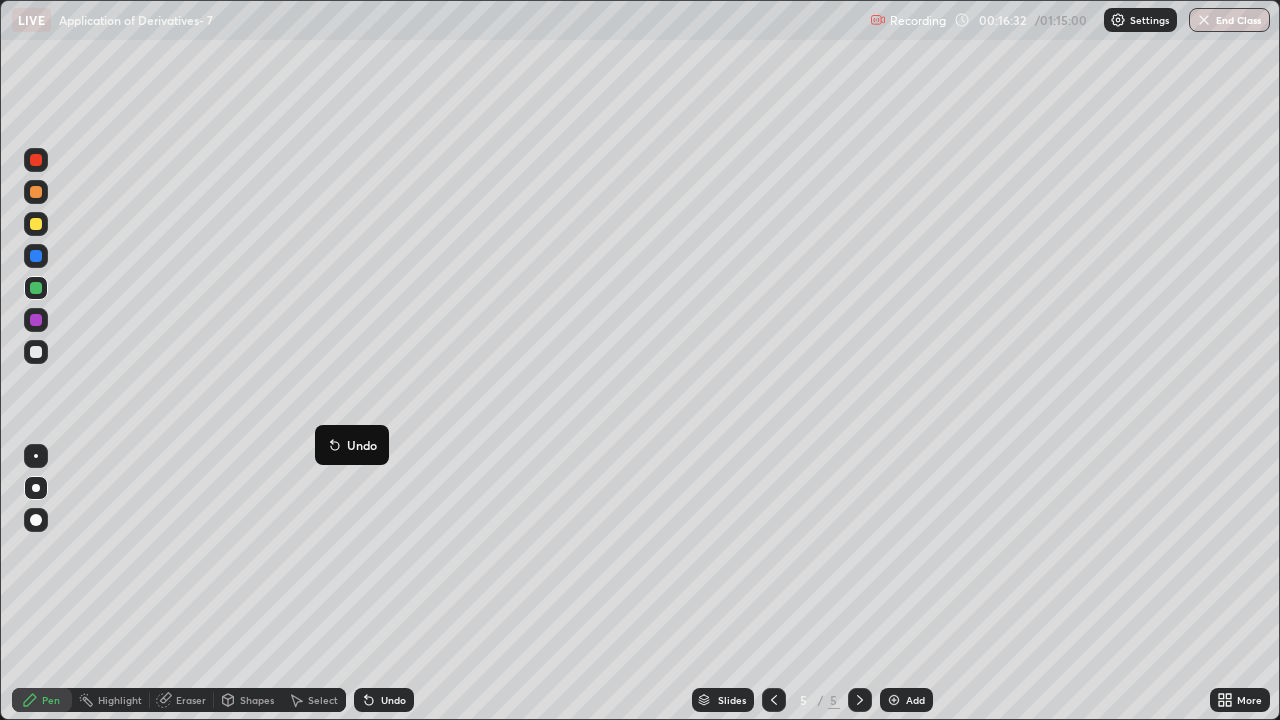 click on "Undo" at bounding box center [362, 445] 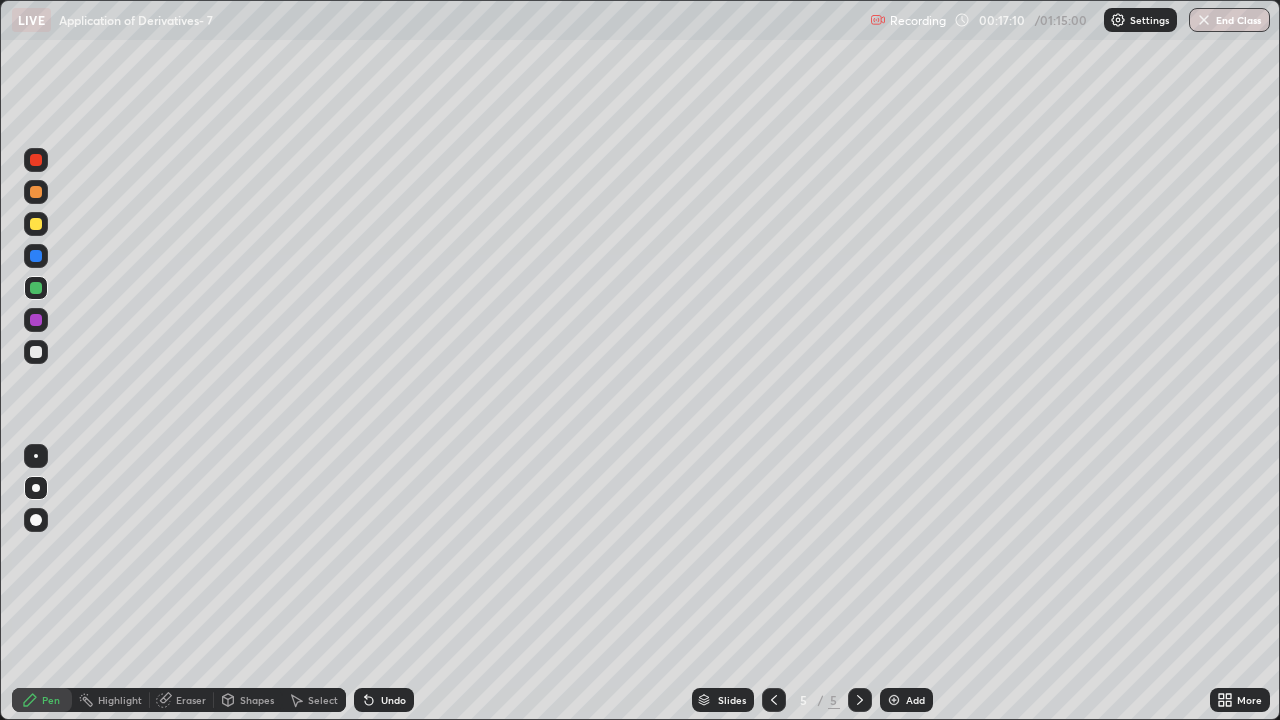 click on "Undo" at bounding box center [393, 700] 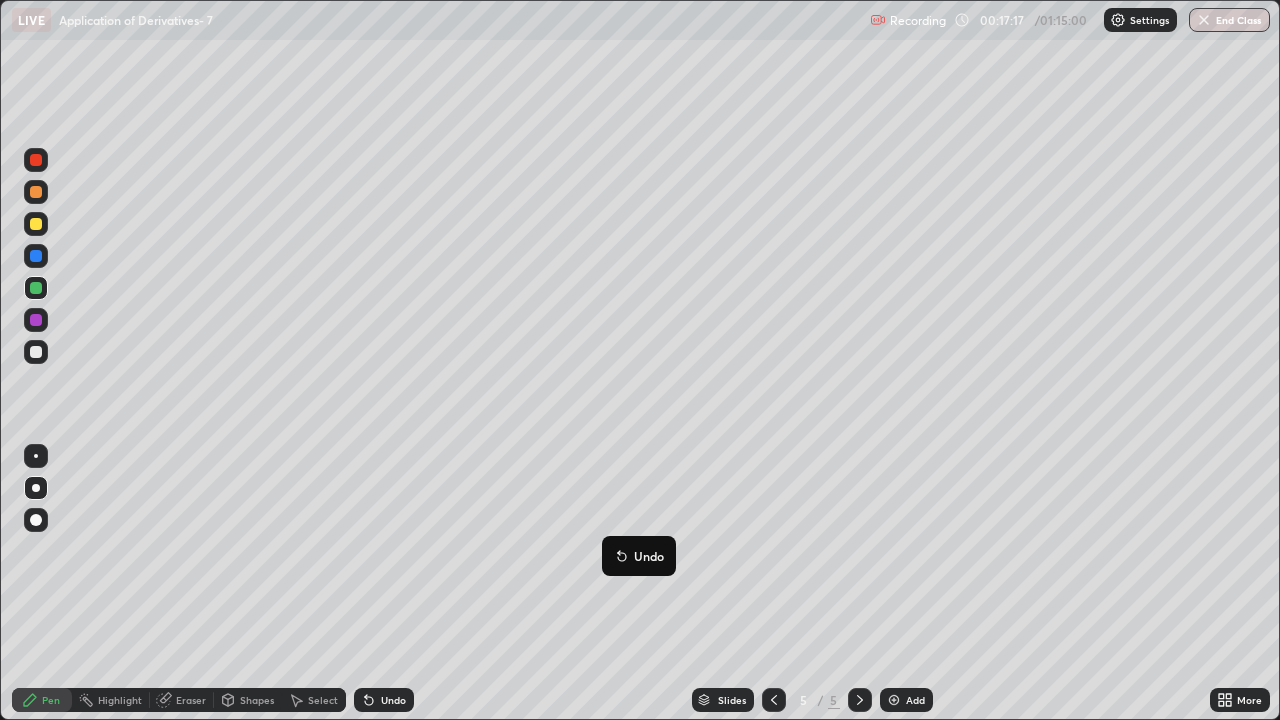 click 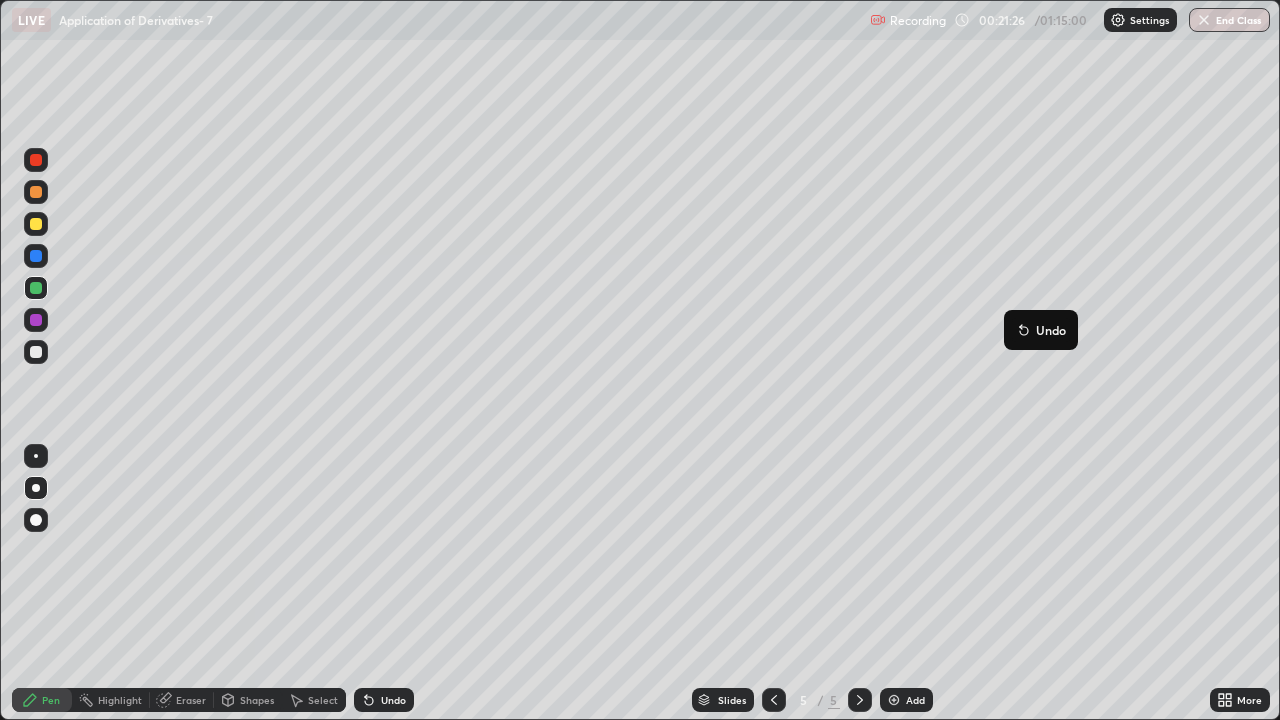 click on "Undo" at bounding box center [1041, 330] 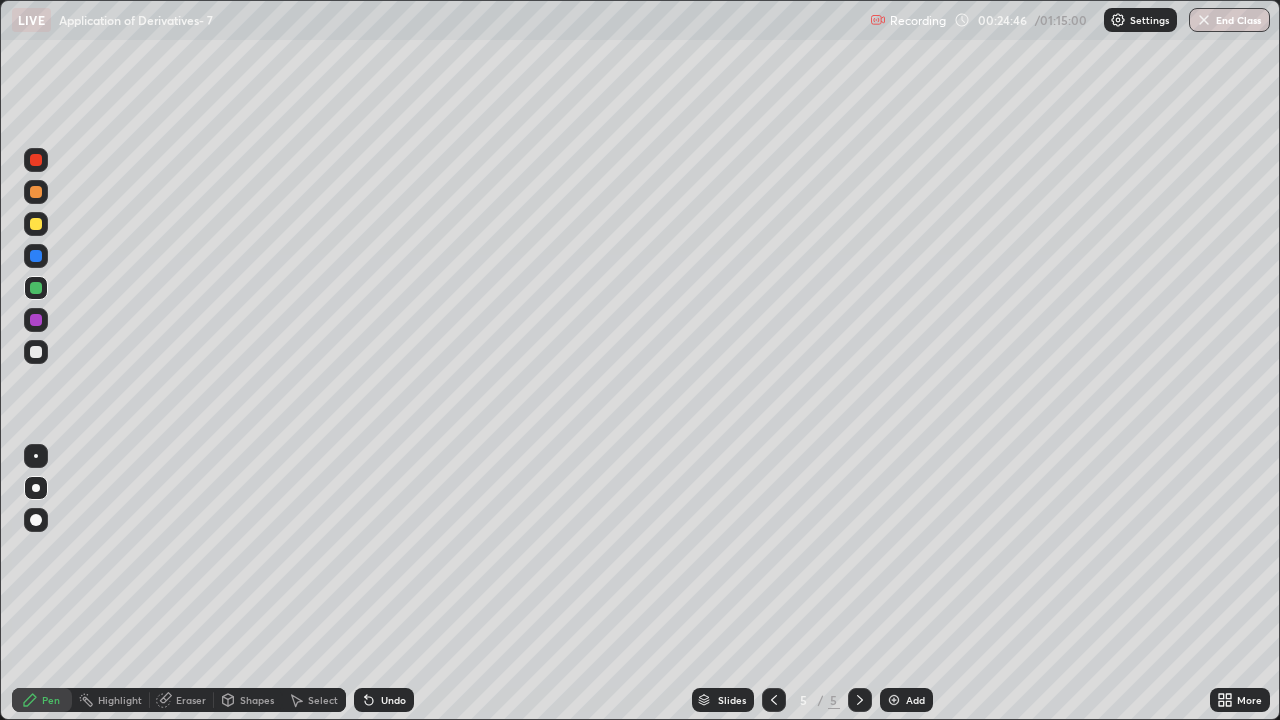 click on "Add" at bounding box center (915, 700) 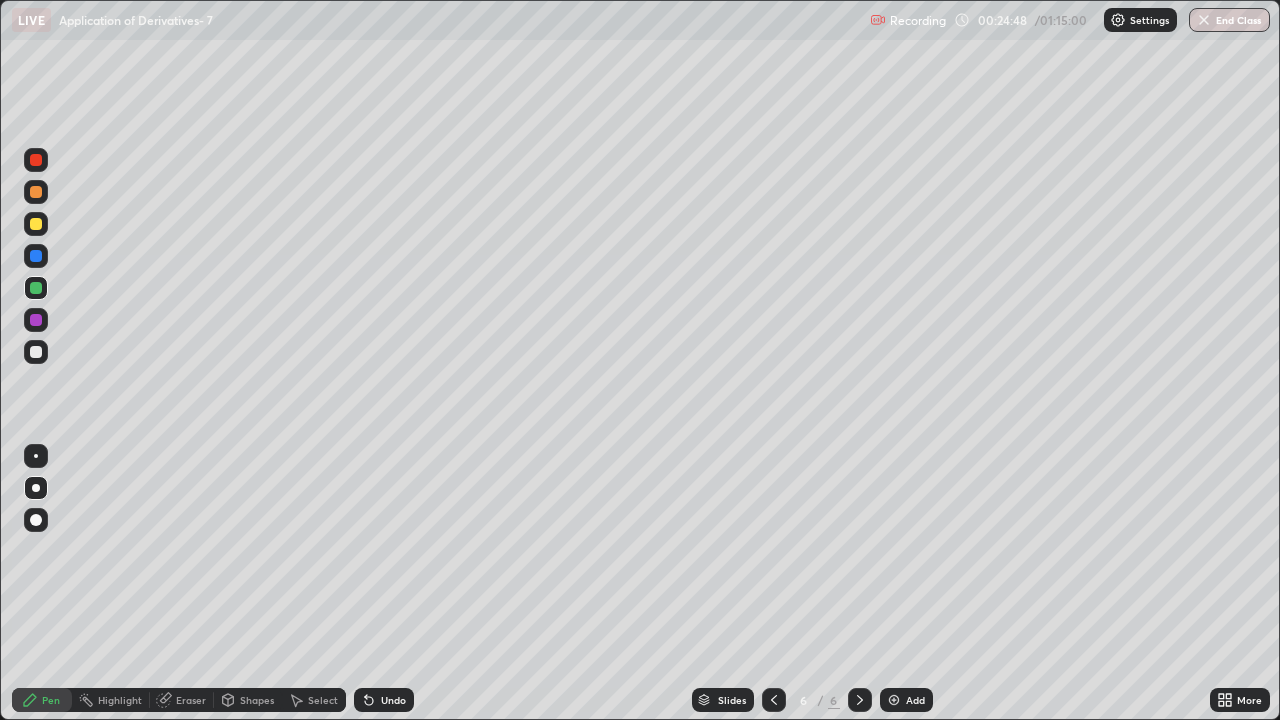click at bounding box center (36, 192) 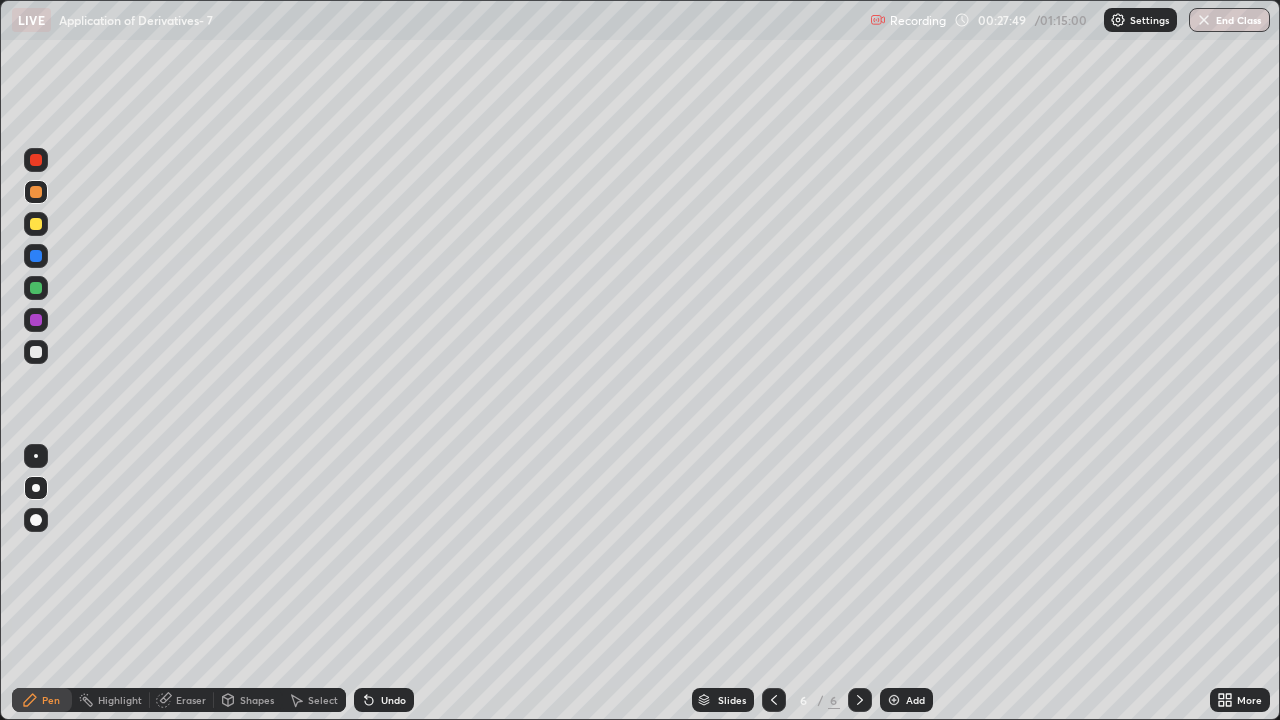 click on "Eraser" at bounding box center [191, 700] 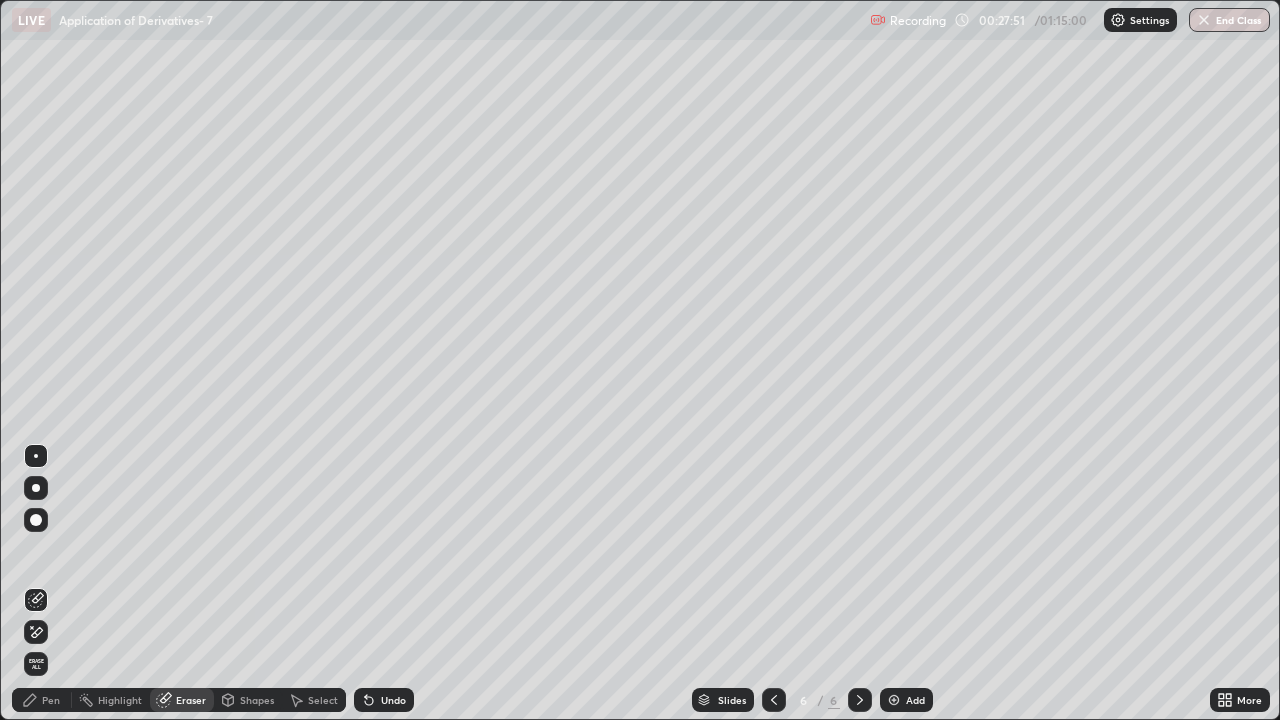 click 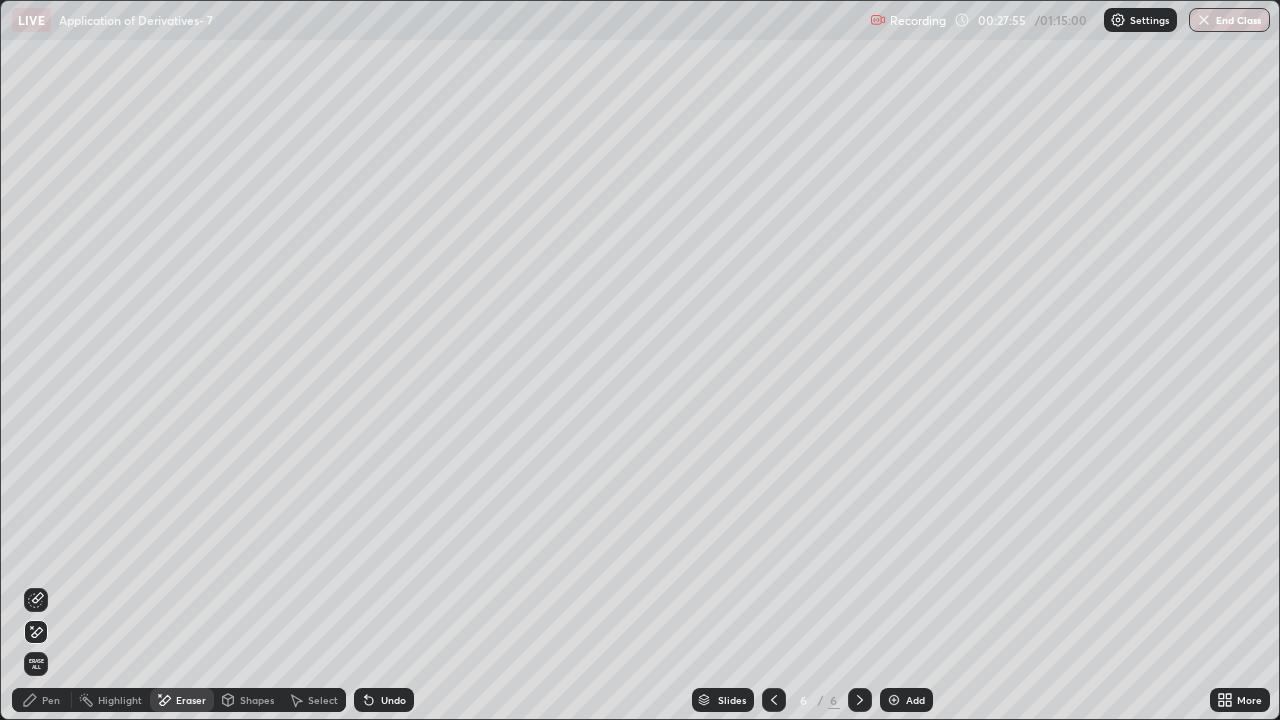 click on "Pen" at bounding box center [51, 700] 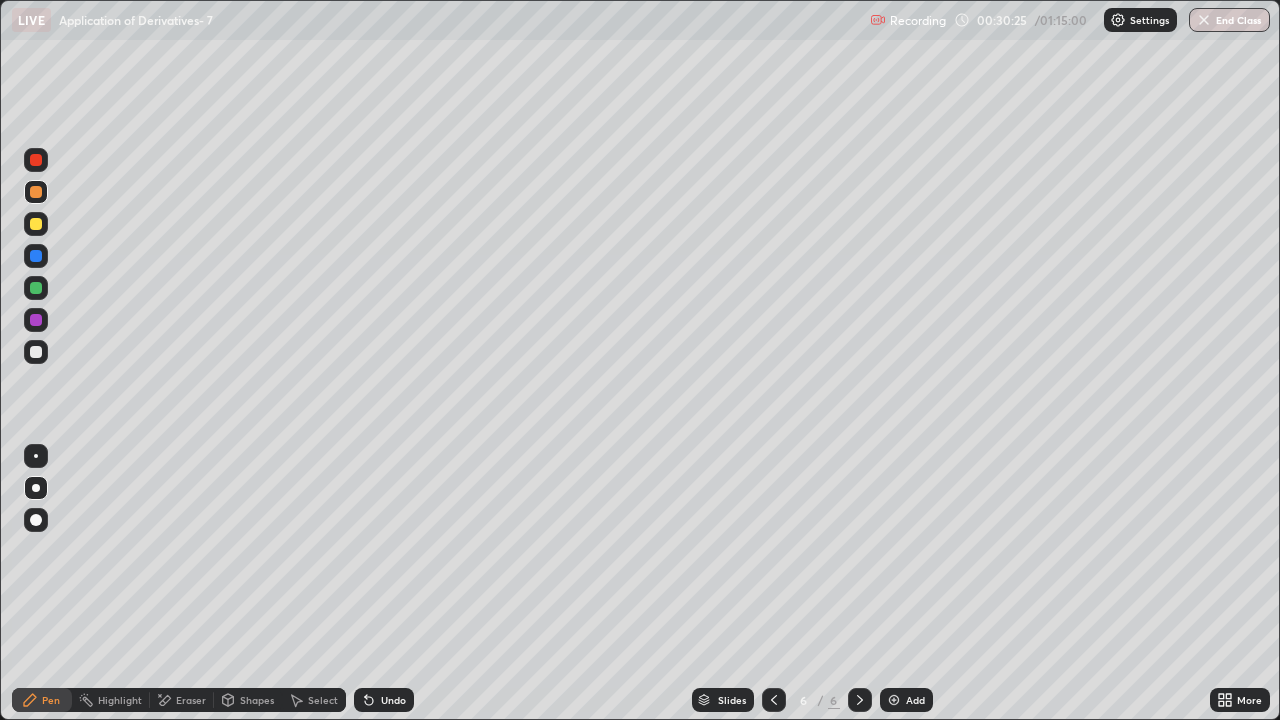 click 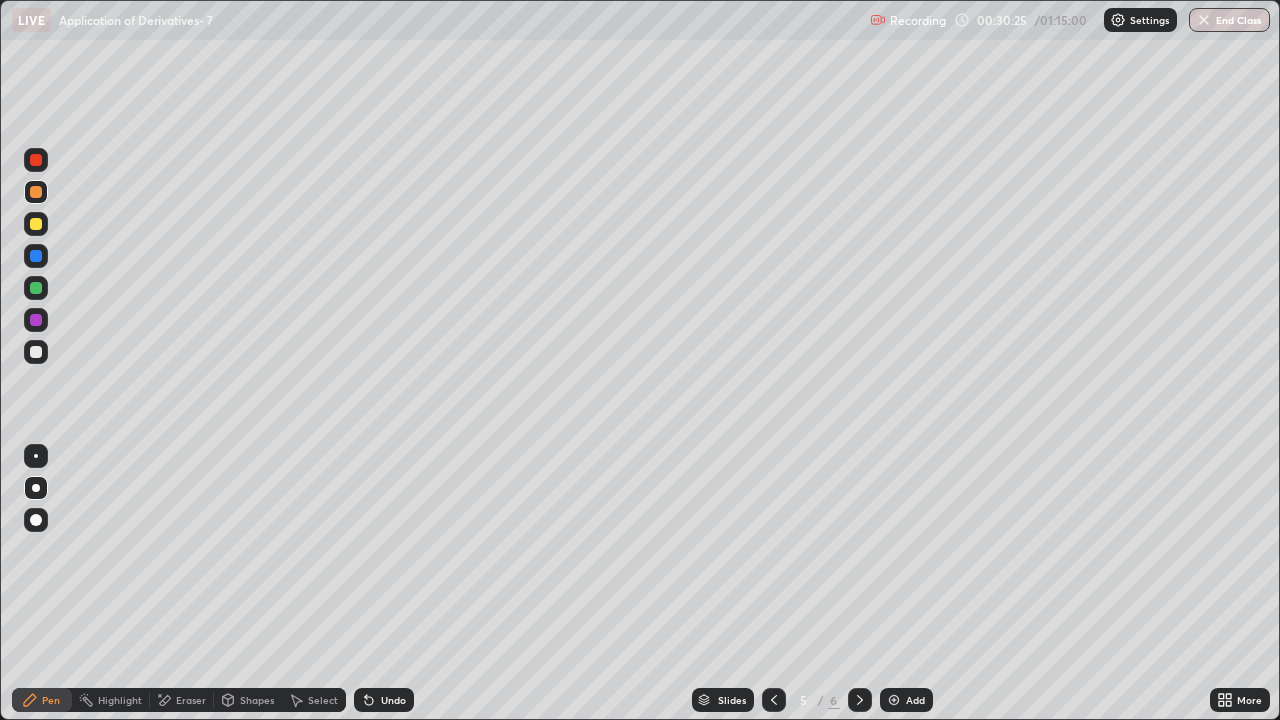 click 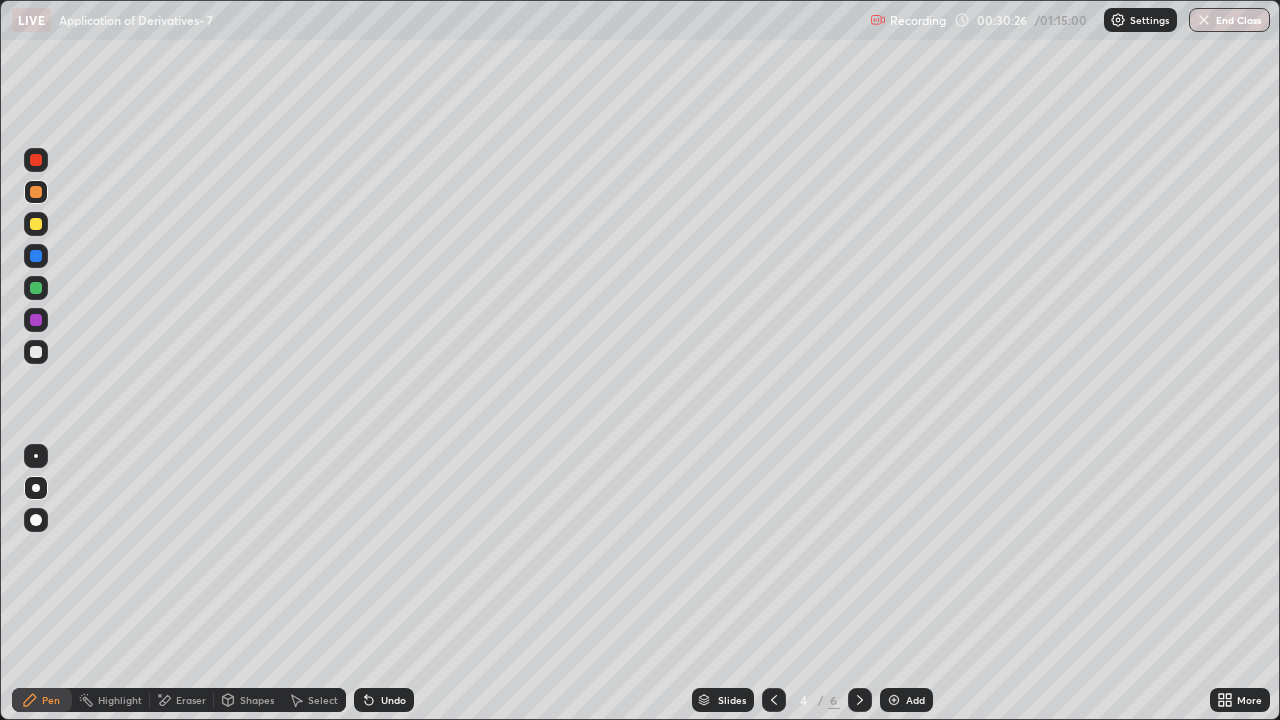 click on "4" at bounding box center (804, 700) 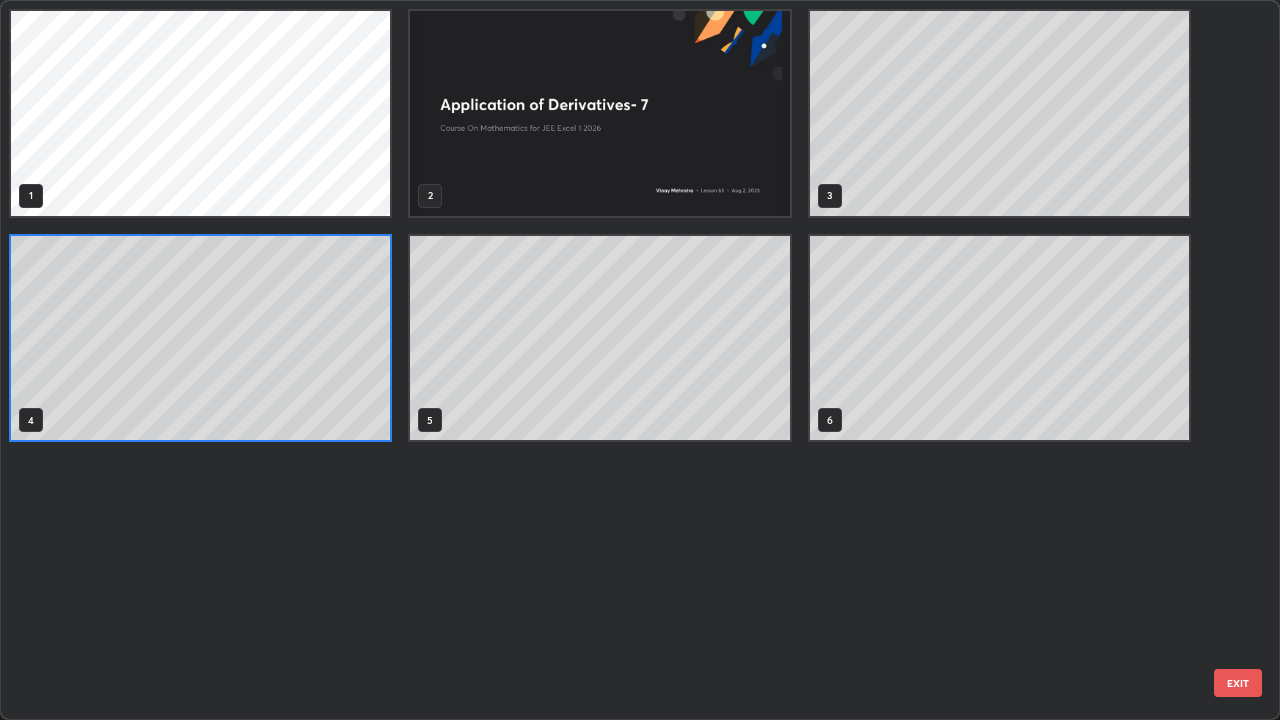 scroll, scrollTop: 7, scrollLeft: 11, axis: both 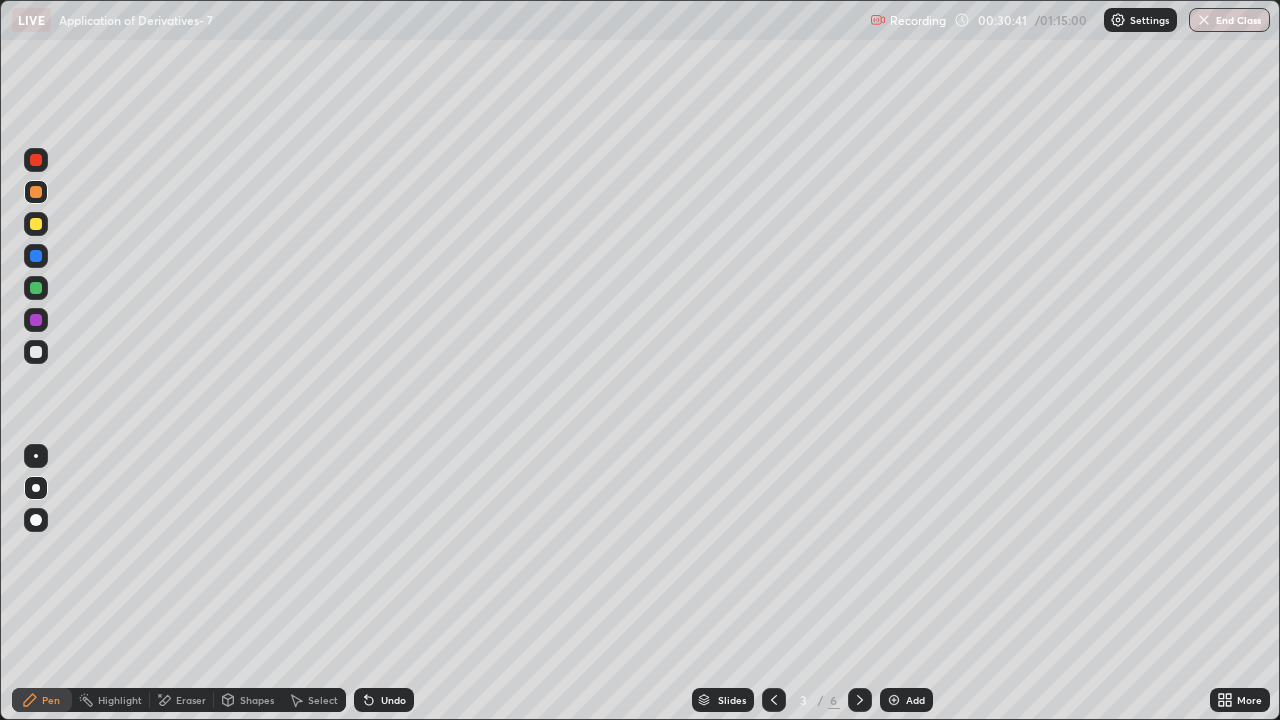 click 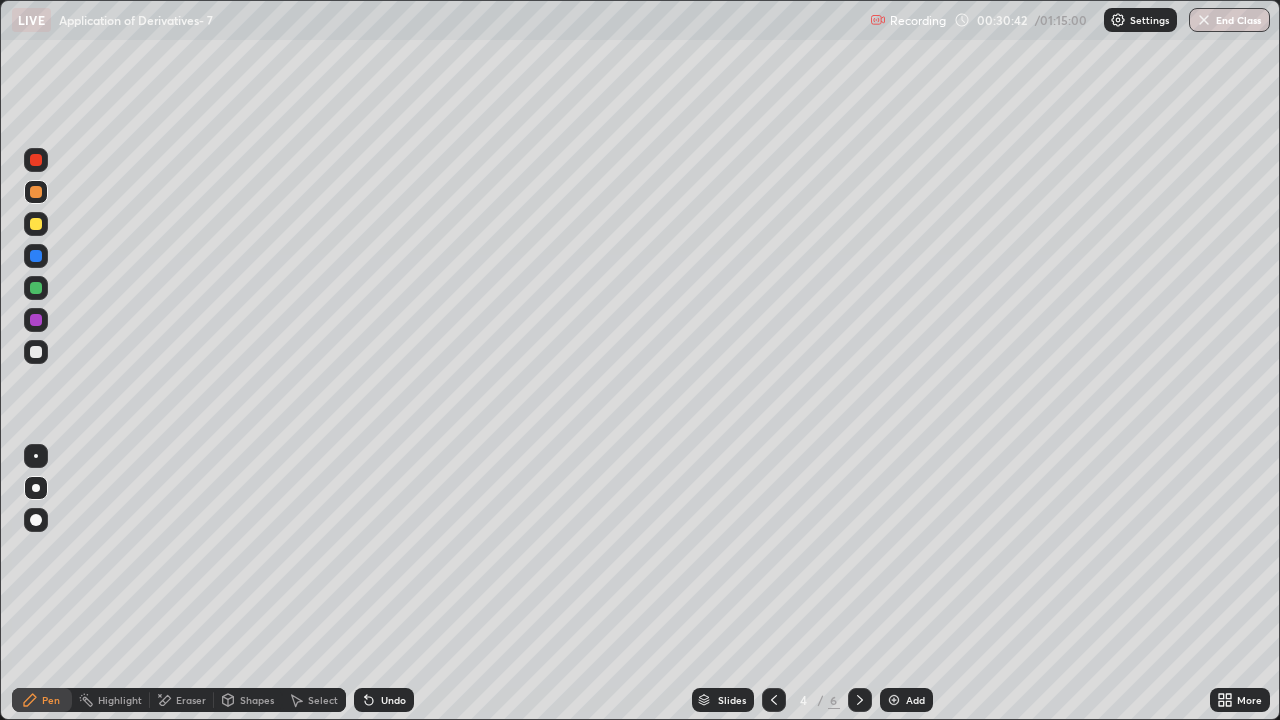 click at bounding box center [860, 700] 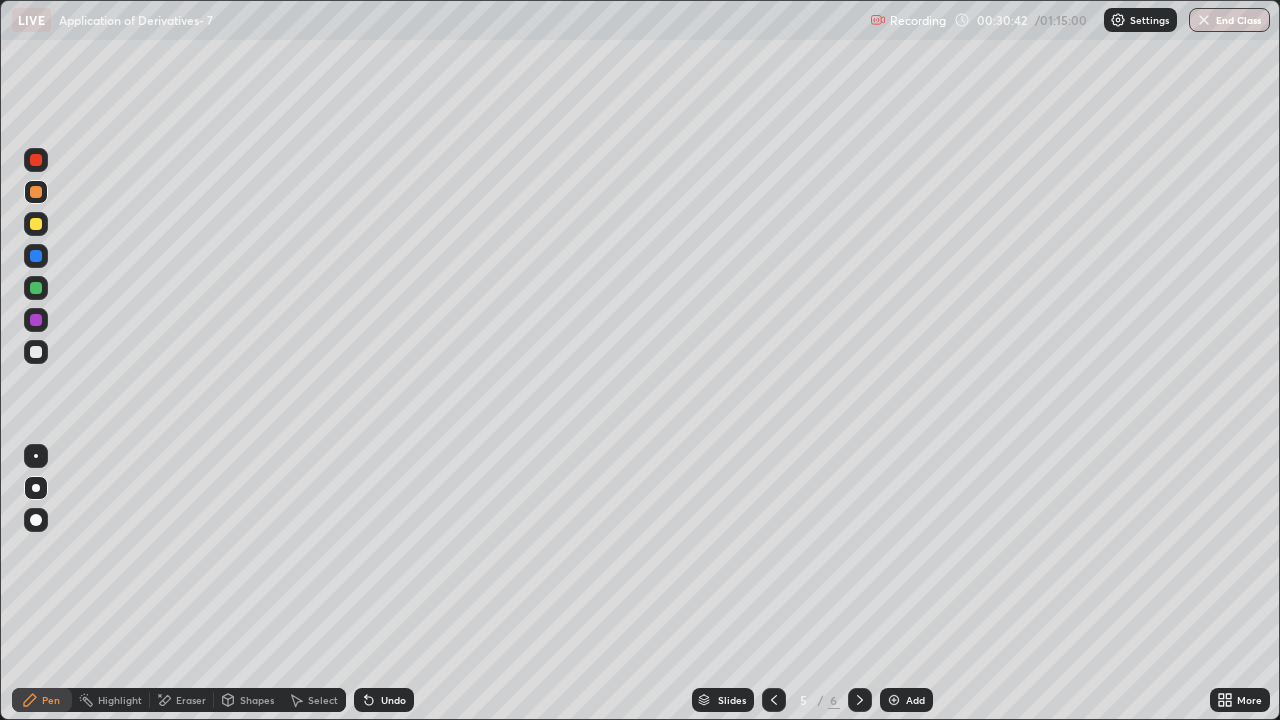 click 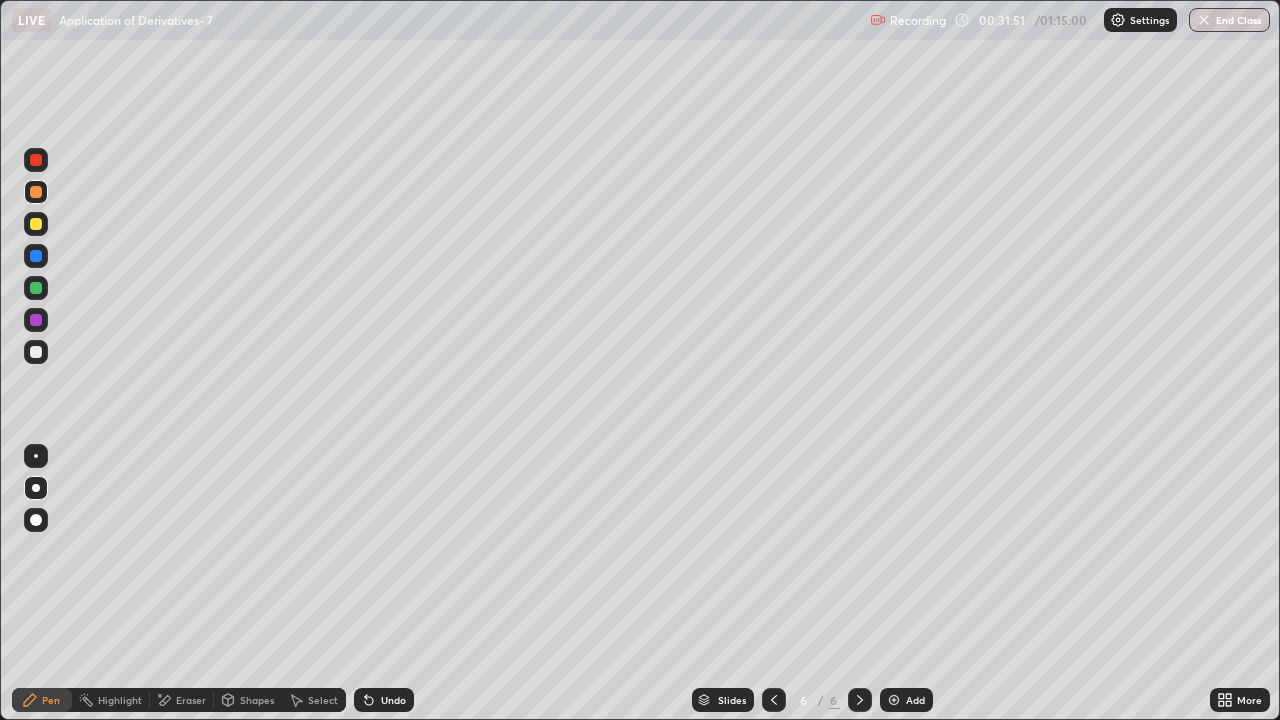 click on "Add" at bounding box center [915, 700] 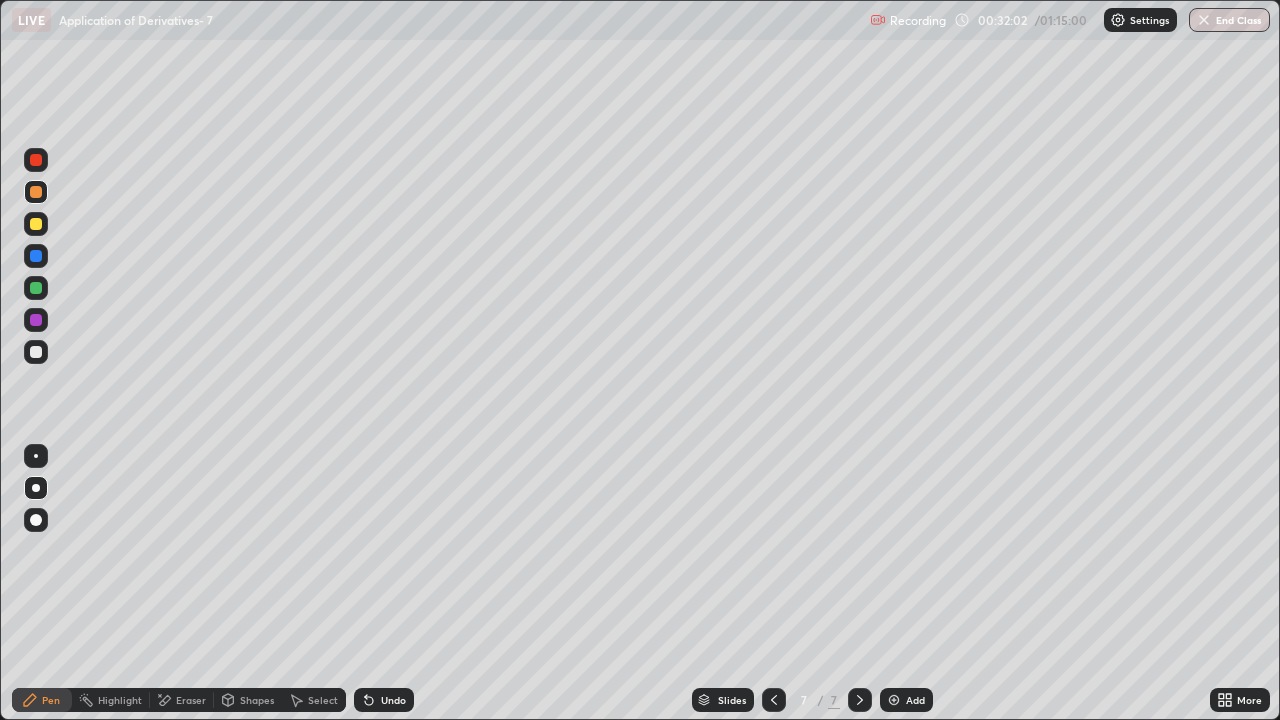 click on "Undo" at bounding box center (393, 700) 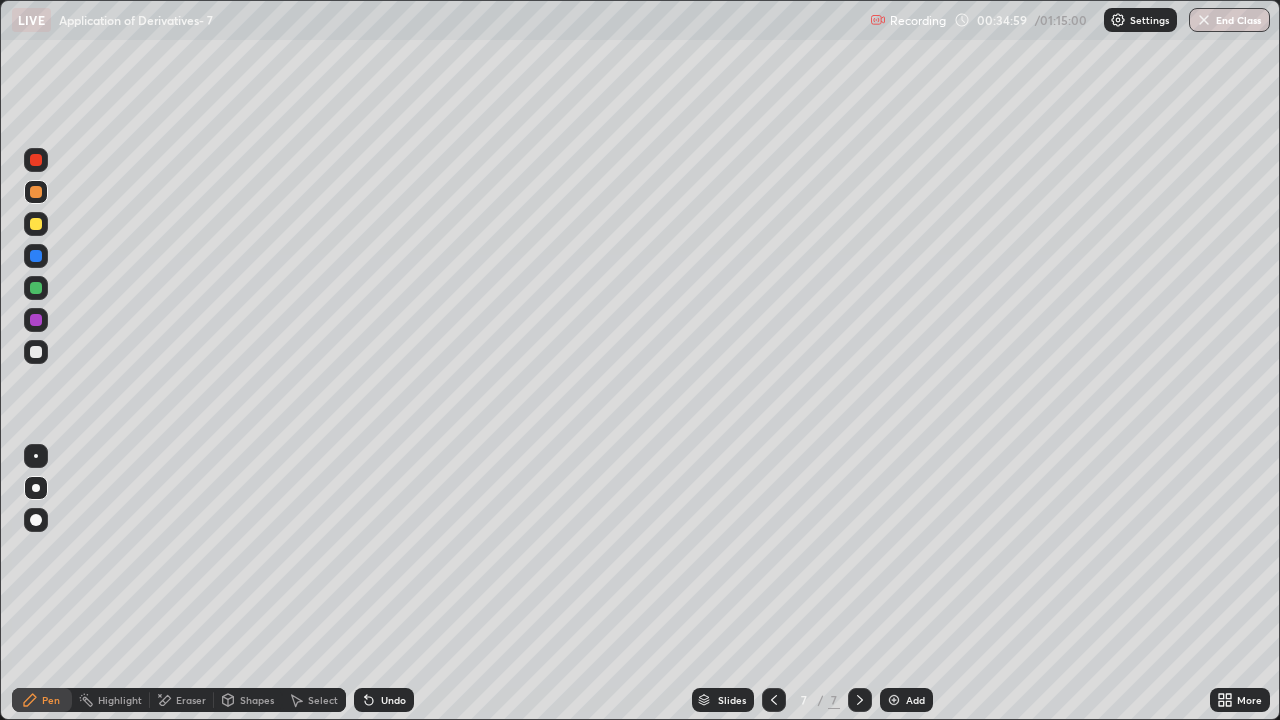 click on "Undo" at bounding box center (393, 700) 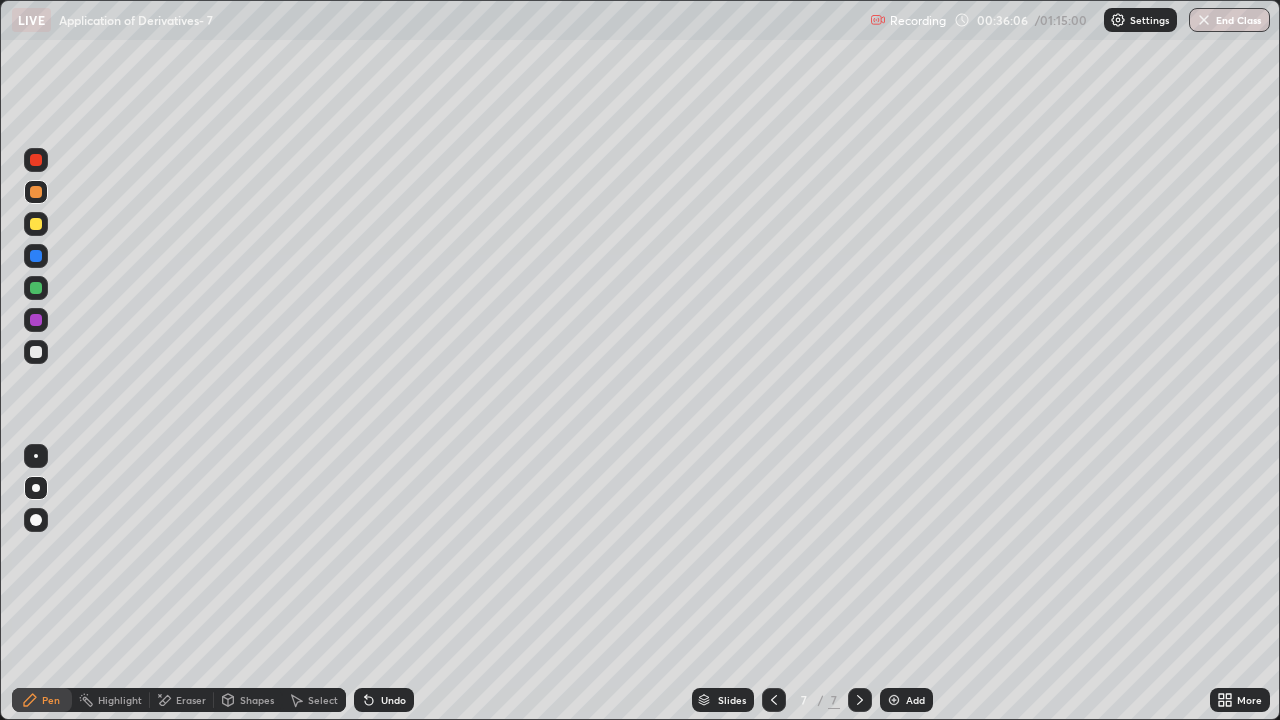 click on "Undo" at bounding box center [393, 700] 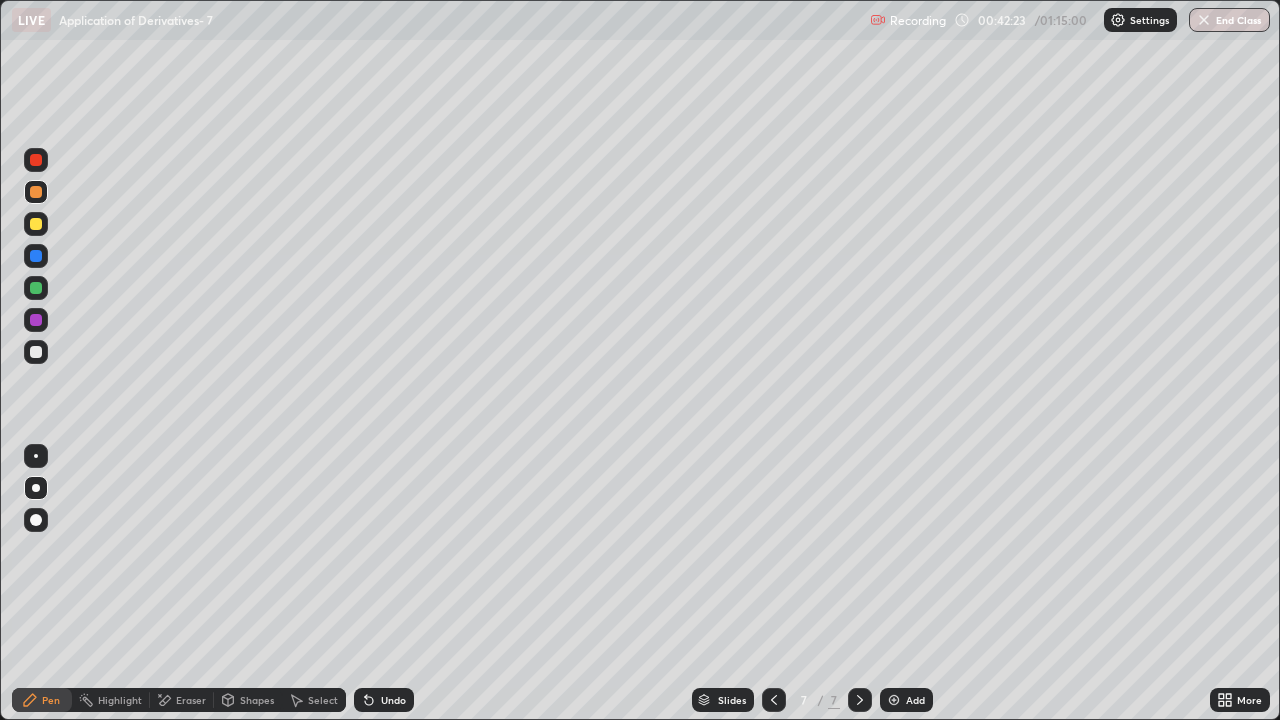 click at bounding box center (894, 700) 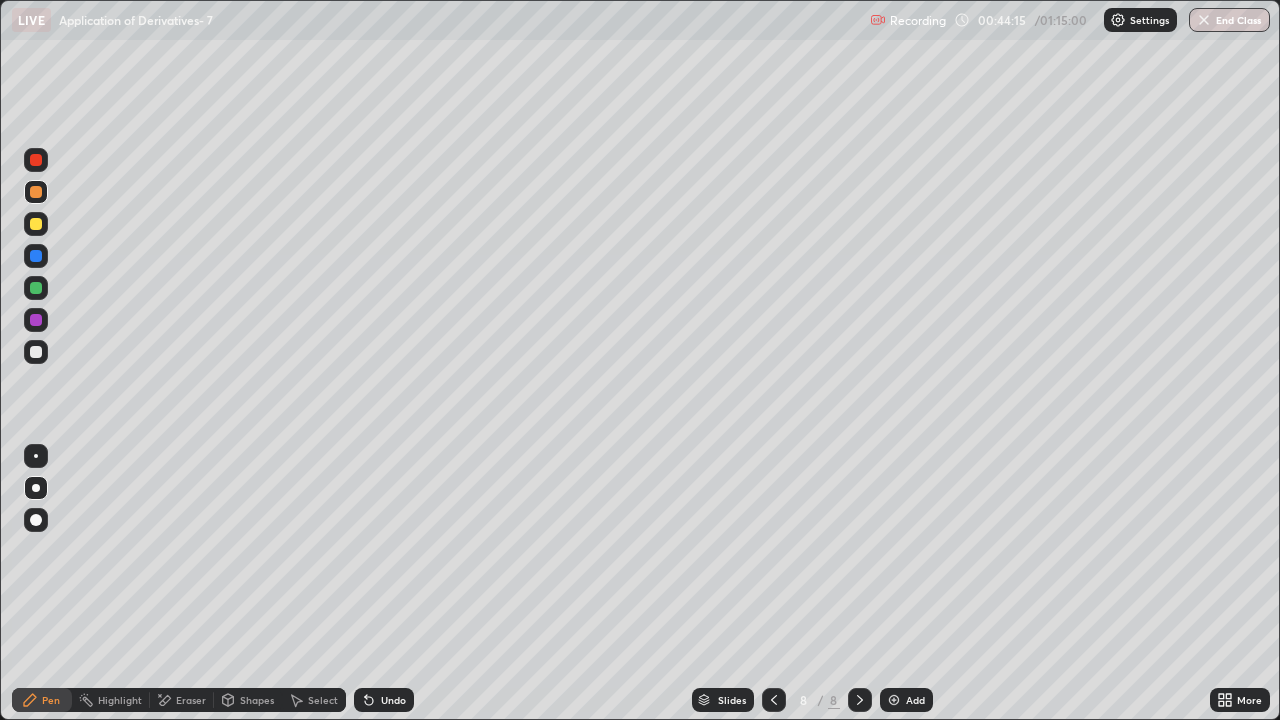click on "Undo" at bounding box center (393, 700) 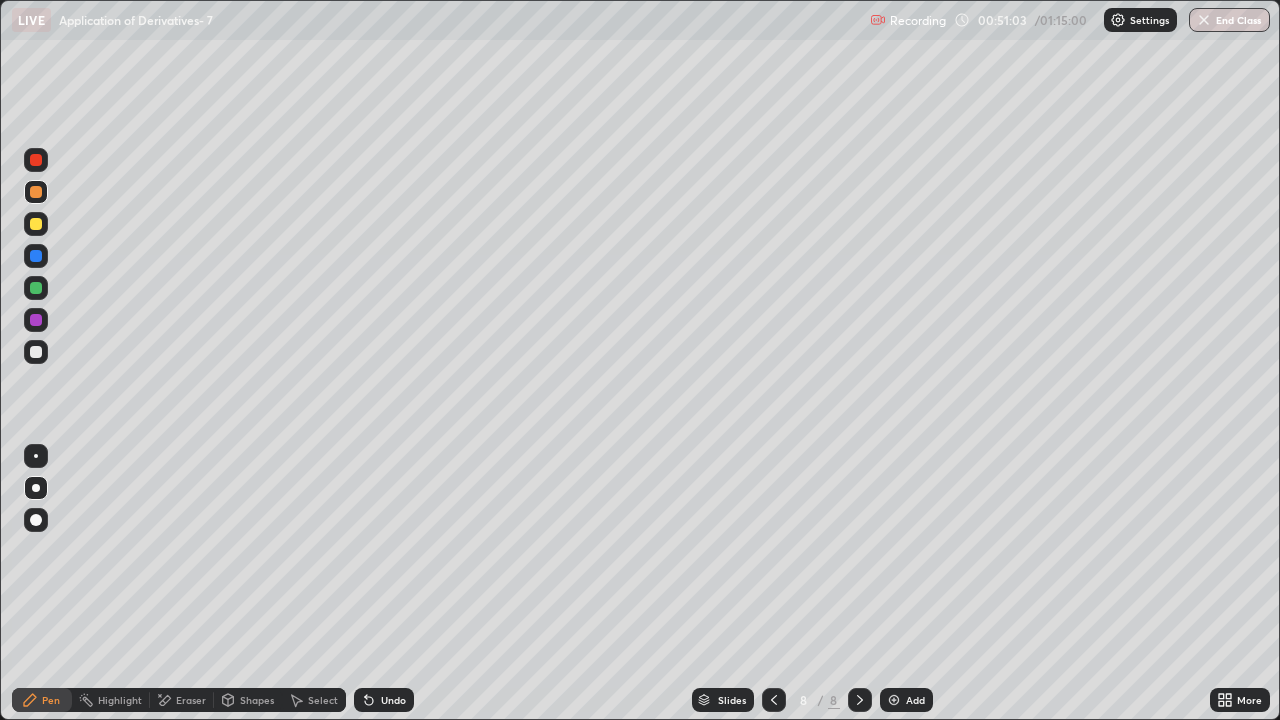 click on "Add" at bounding box center [906, 700] 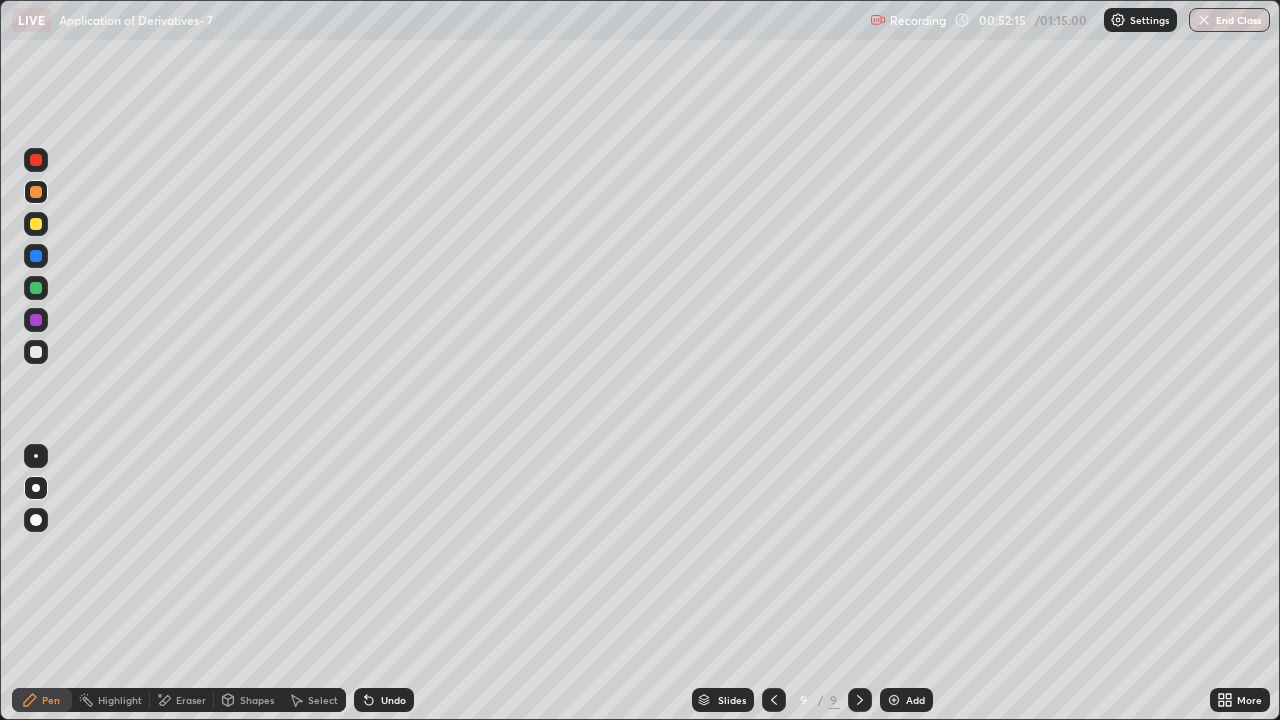 click at bounding box center [36, 352] 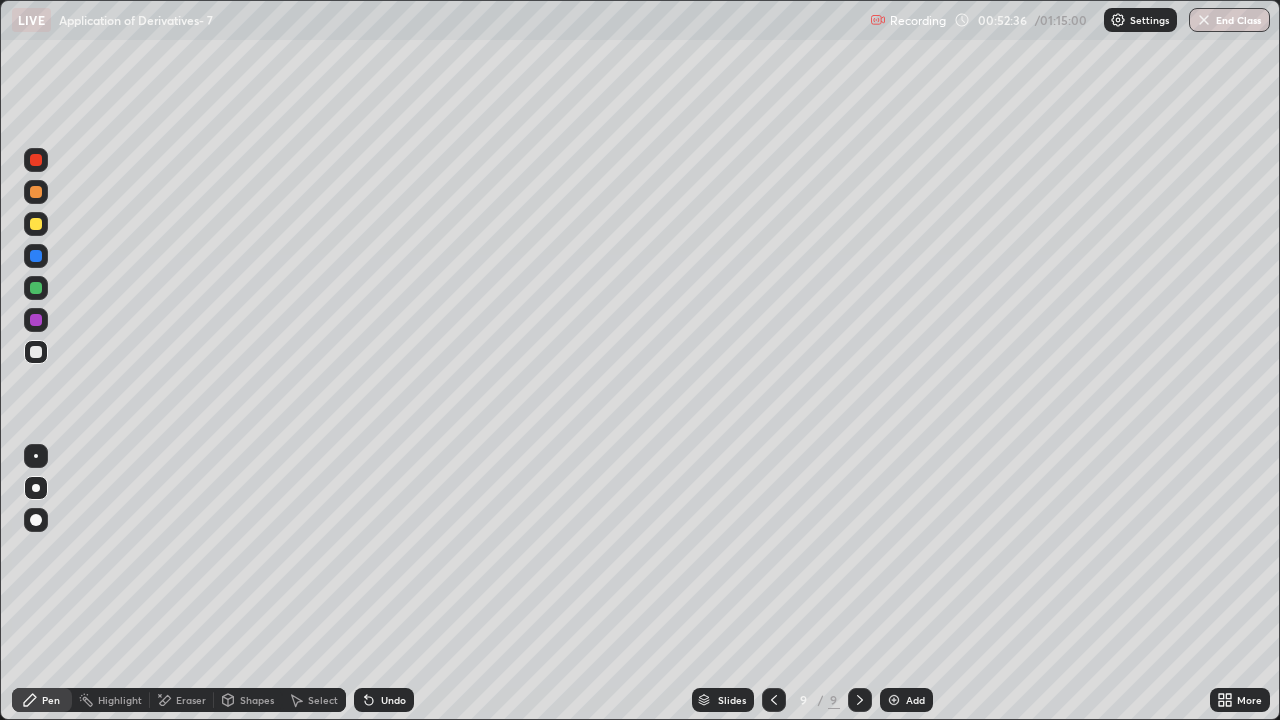 click on "Undo" at bounding box center (393, 700) 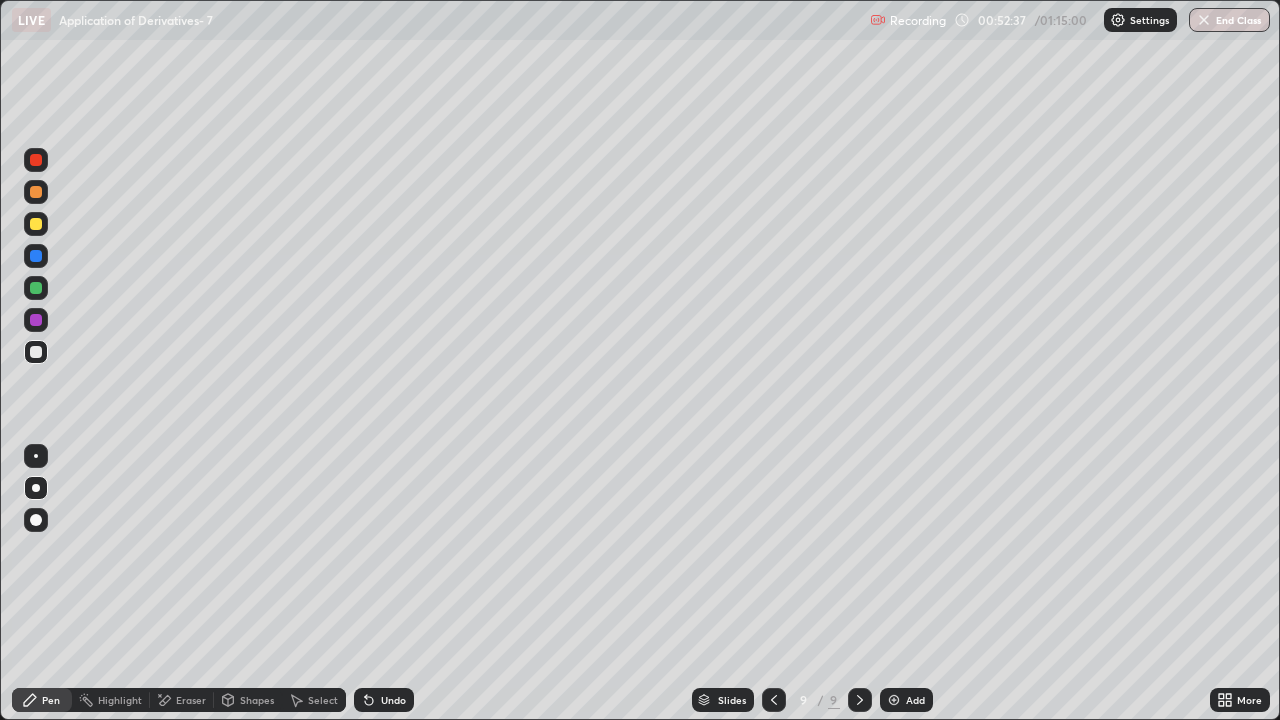 click on "Undo" at bounding box center [393, 700] 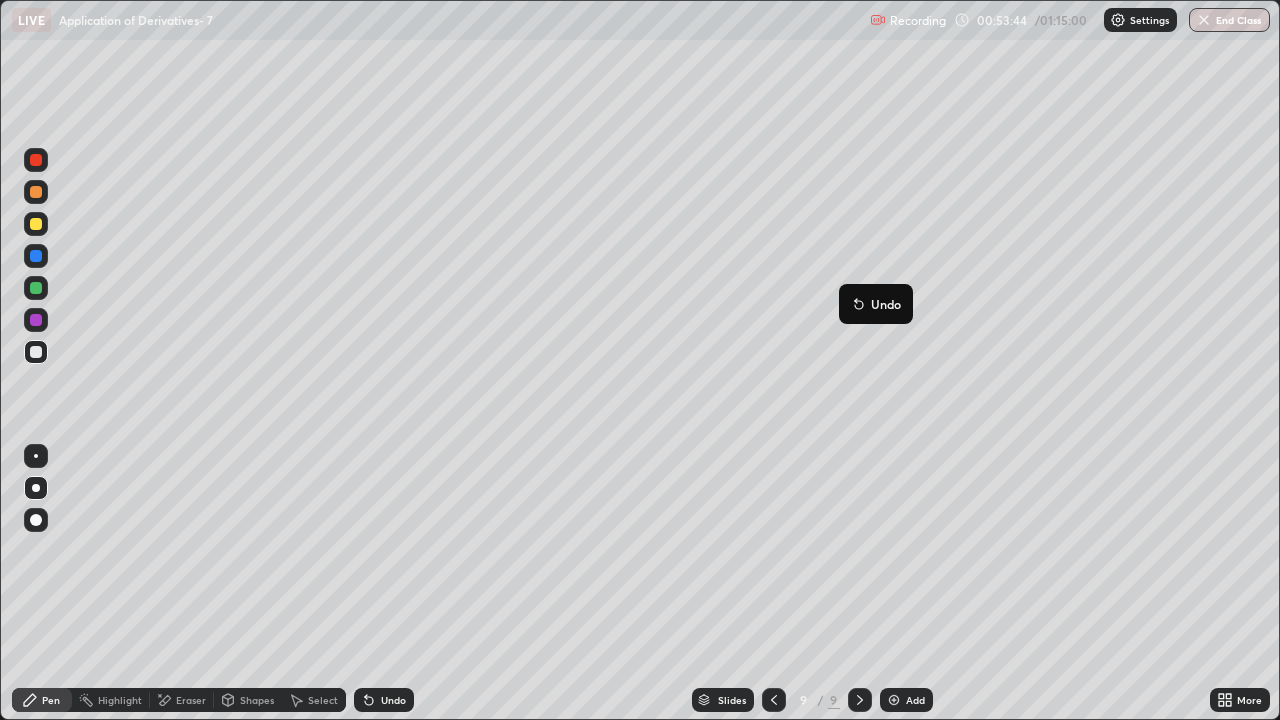 click on "Undo" at bounding box center [886, 304] 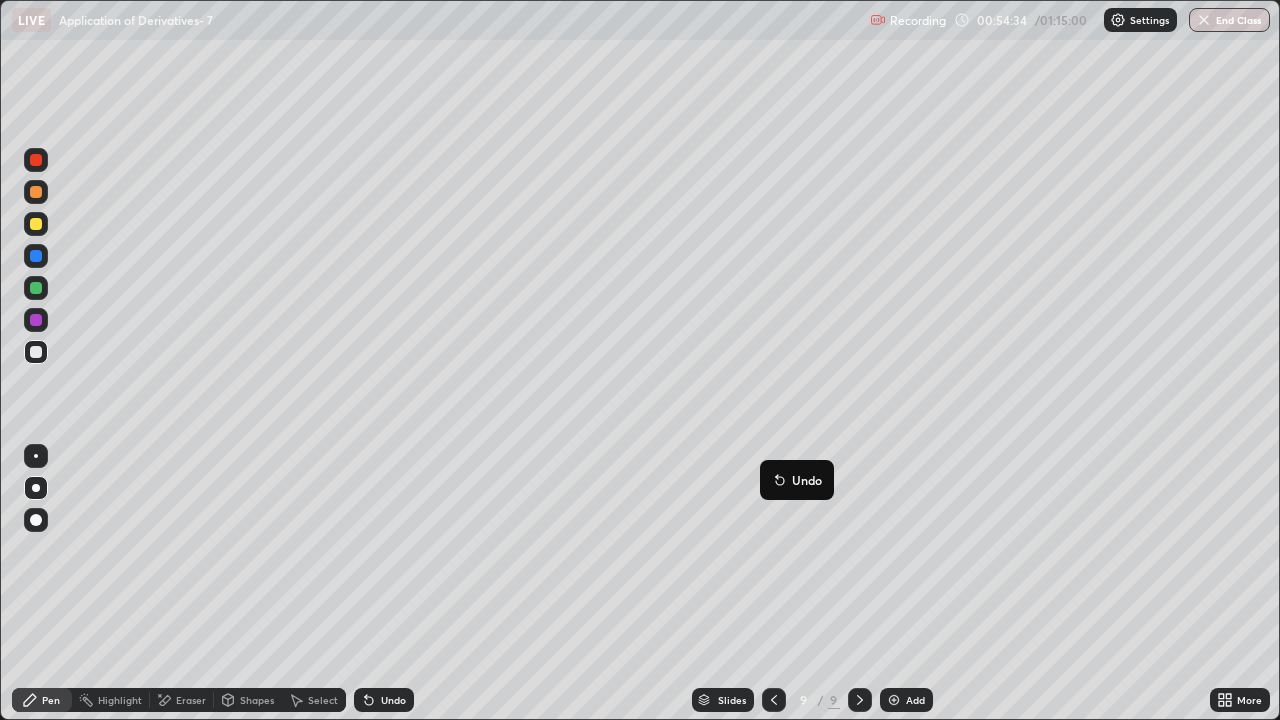 click on "Undo" at bounding box center (807, 480) 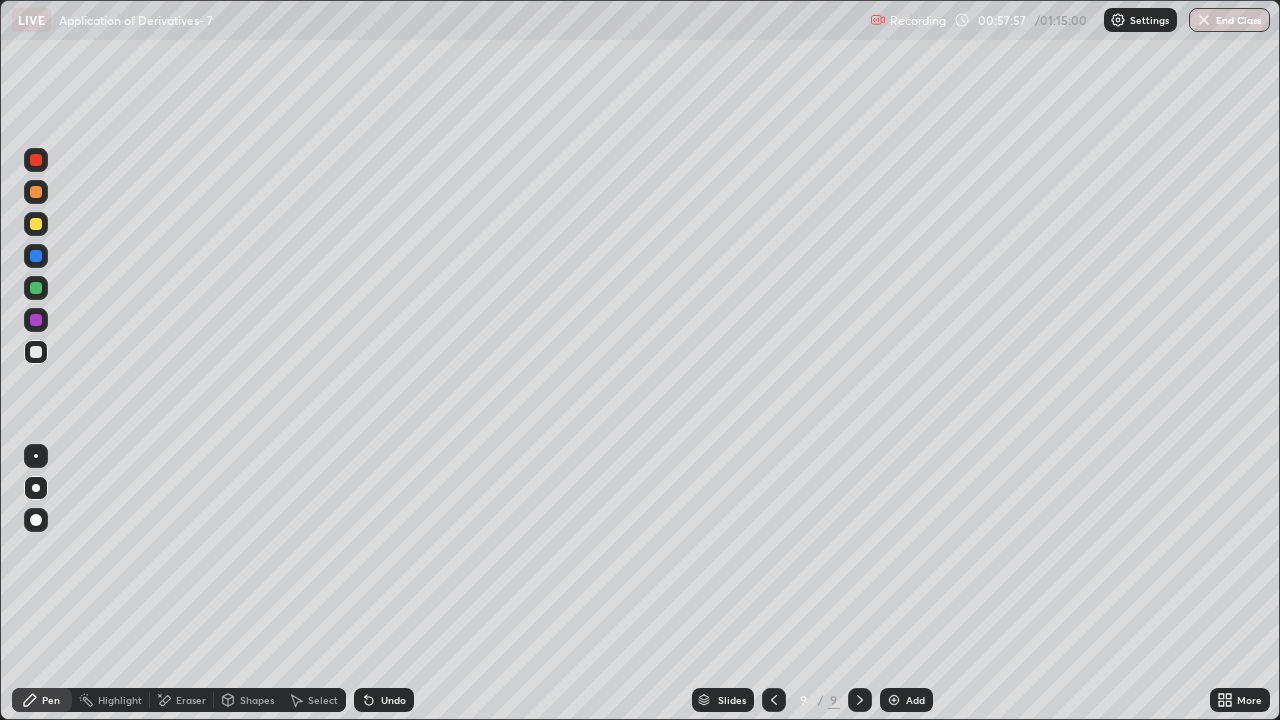 click on "Add" at bounding box center (906, 700) 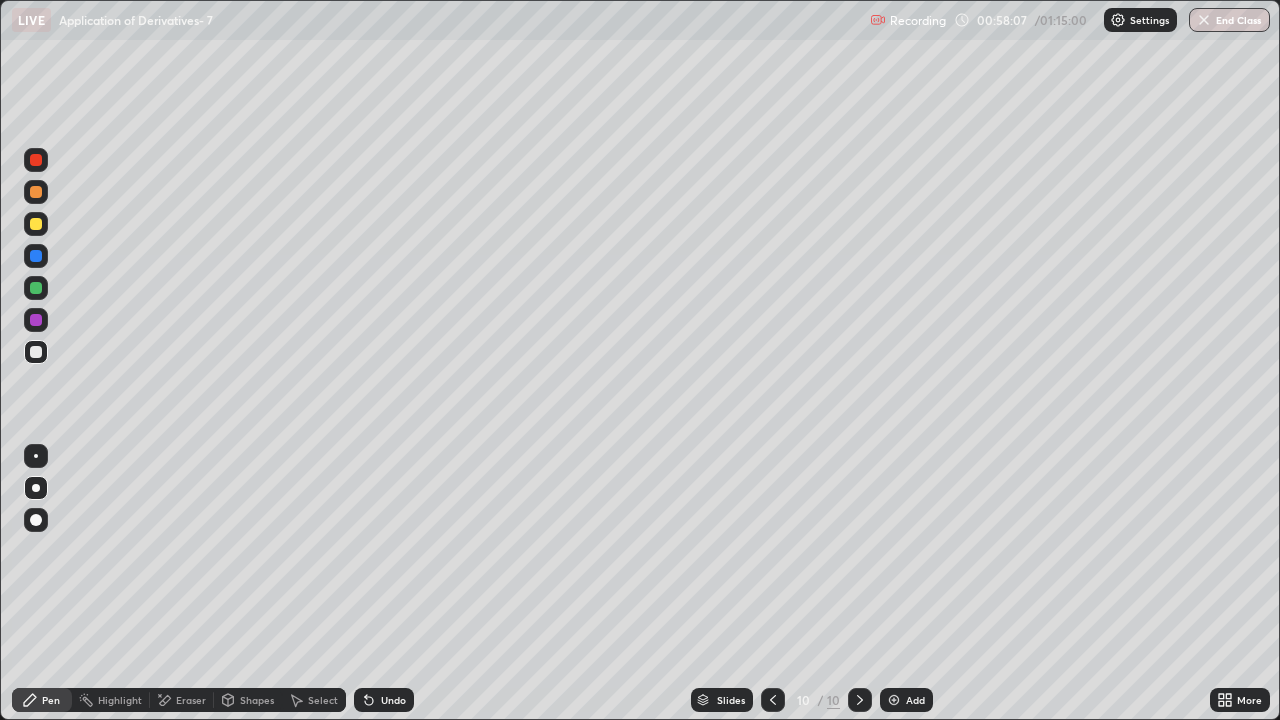 click on "Undo" at bounding box center (393, 700) 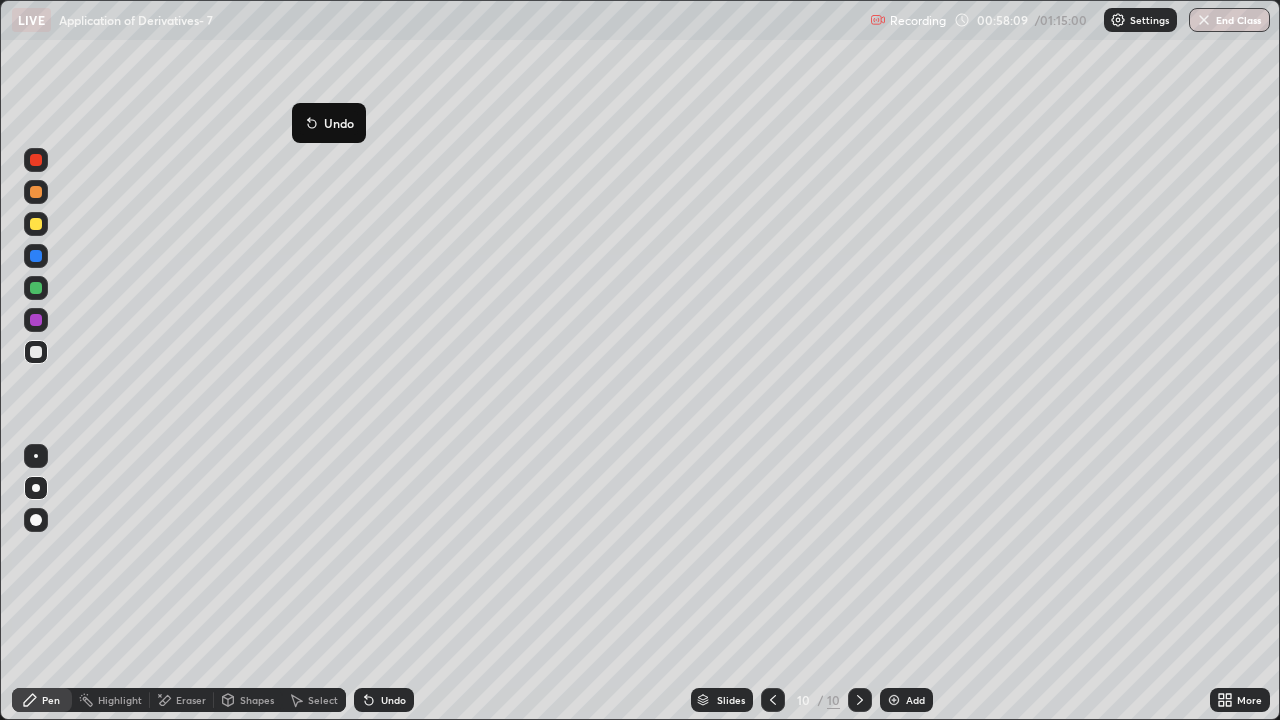 click on "Undo" at bounding box center [329, 123] 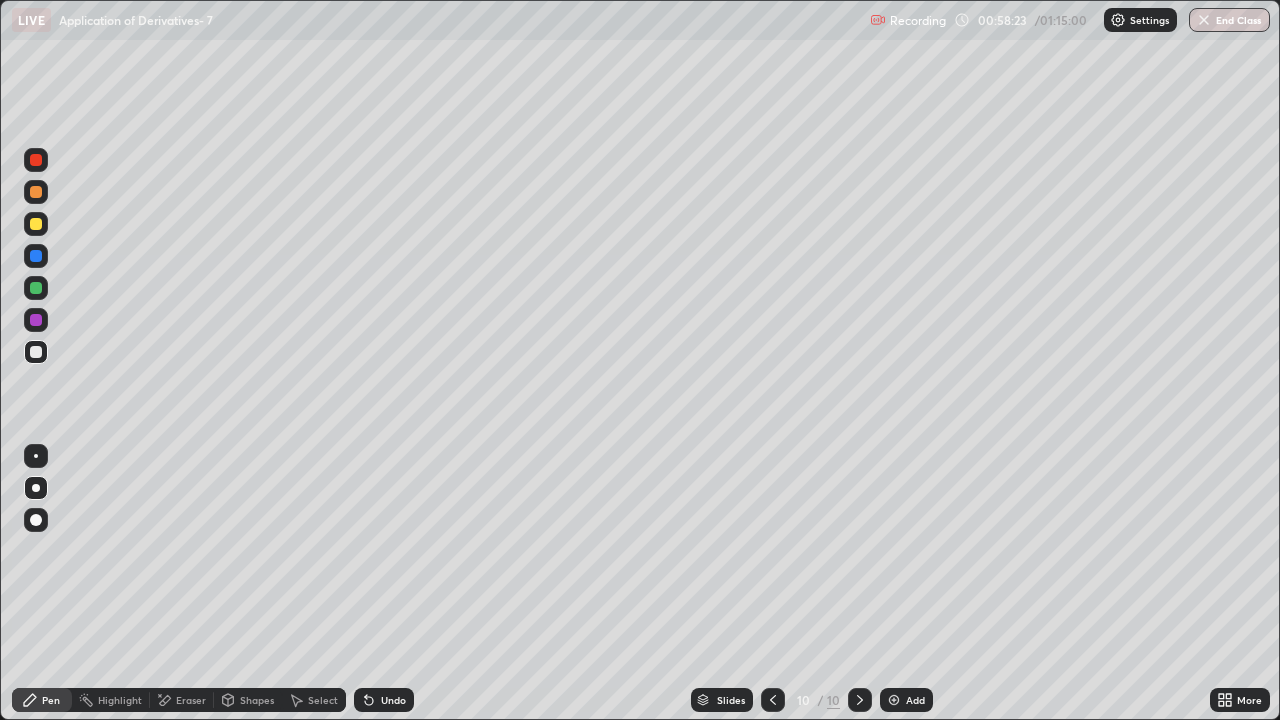 click at bounding box center [36, 192] 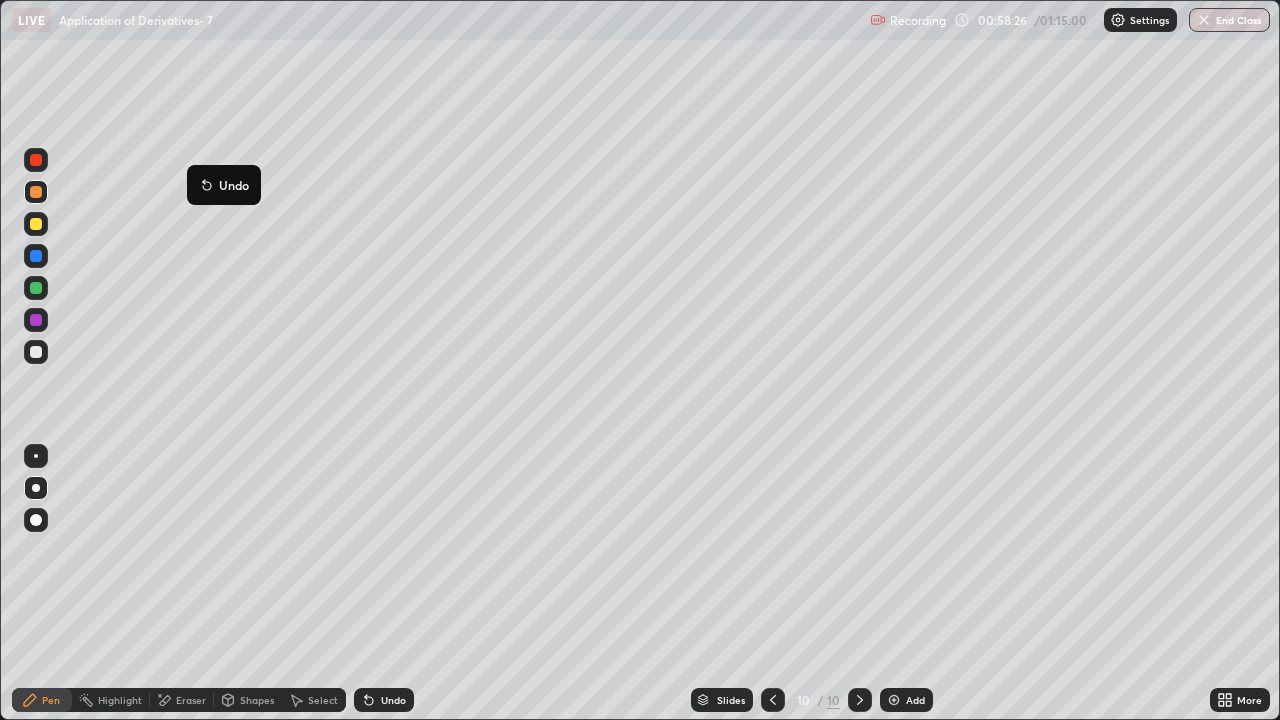 click on "Pen" at bounding box center [51, 700] 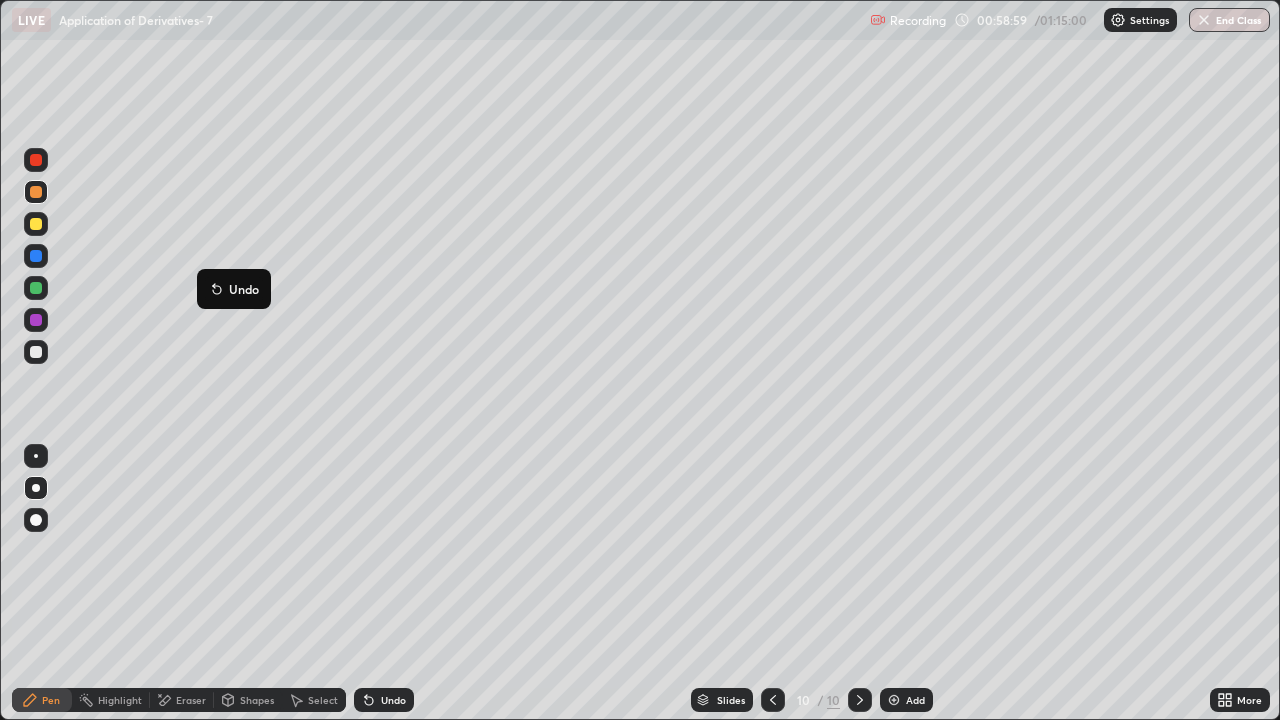 click on "Undo" at bounding box center [234, 289] 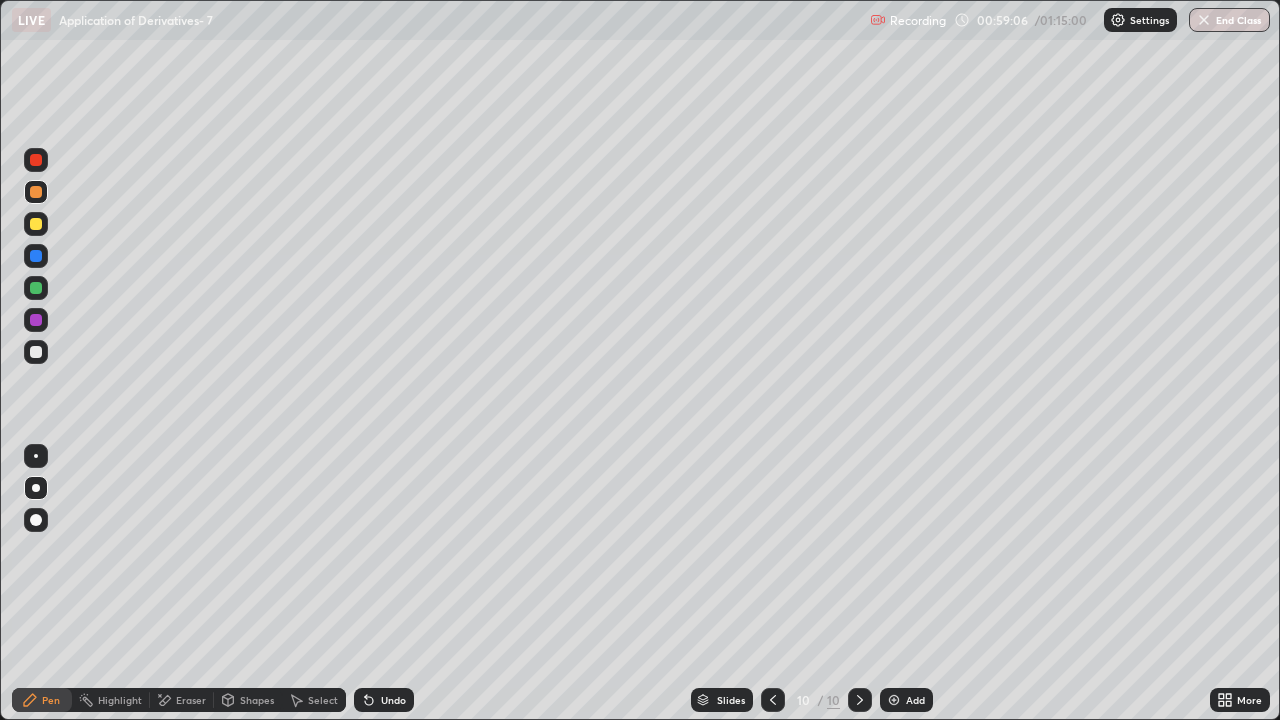 click on "Undo" at bounding box center (384, 700) 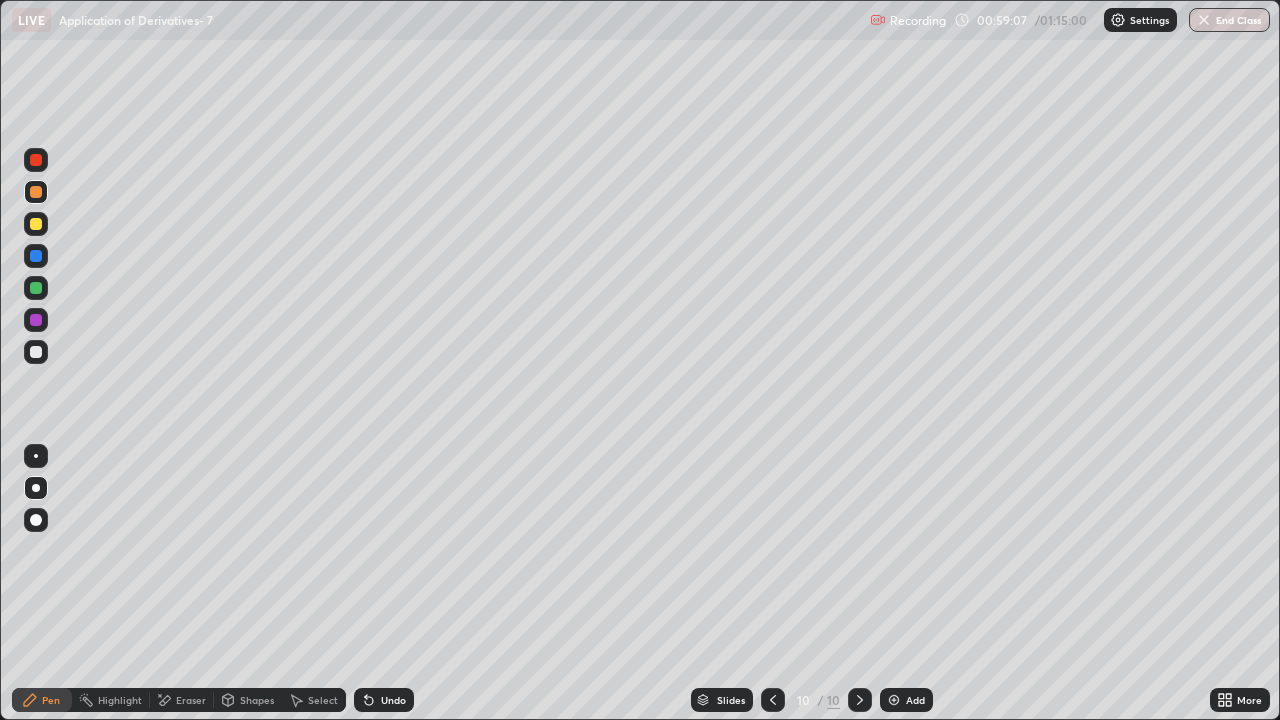 click on "Undo" at bounding box center (384, 700) 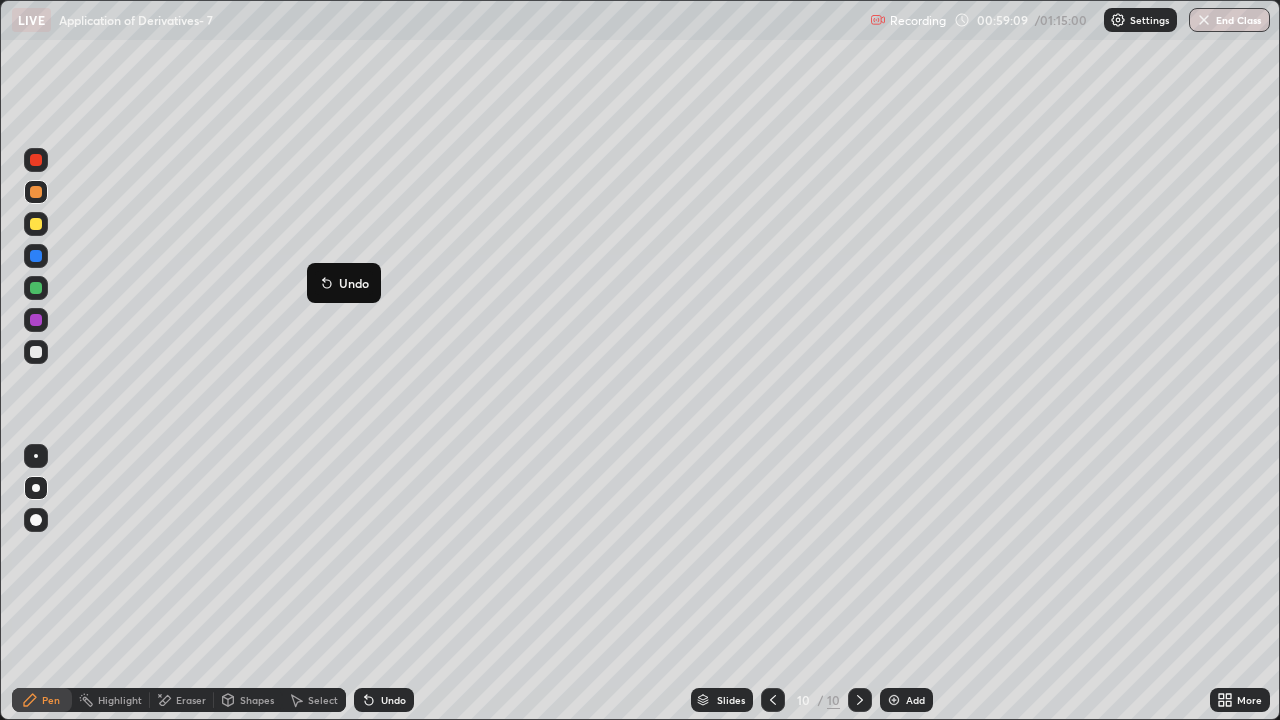 click 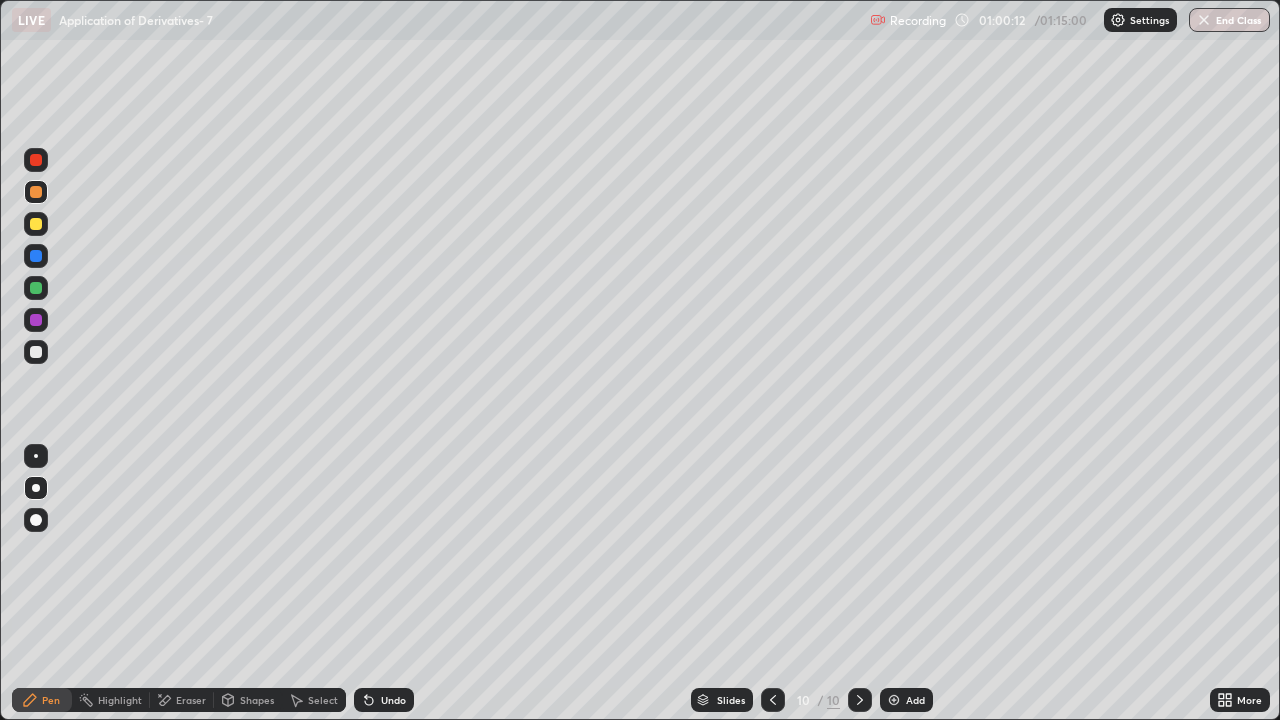 click at bounding box center [894, 700] 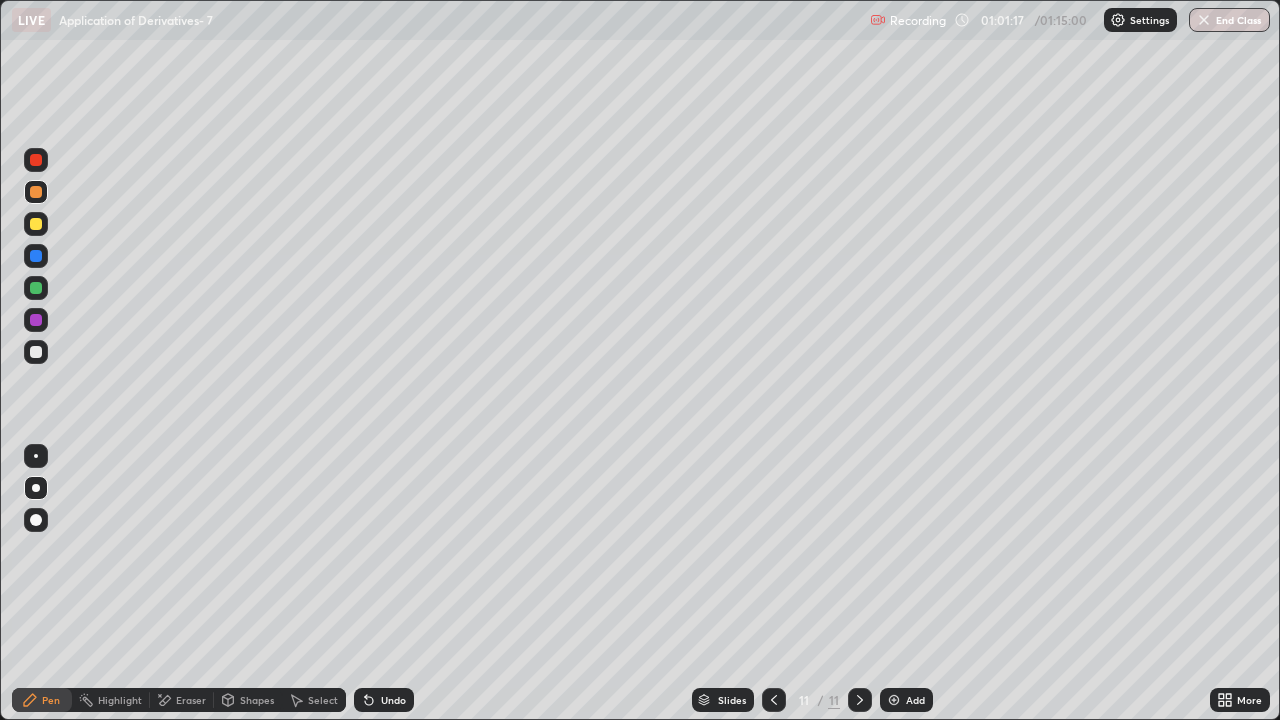 click at bounding box center [36, 352] 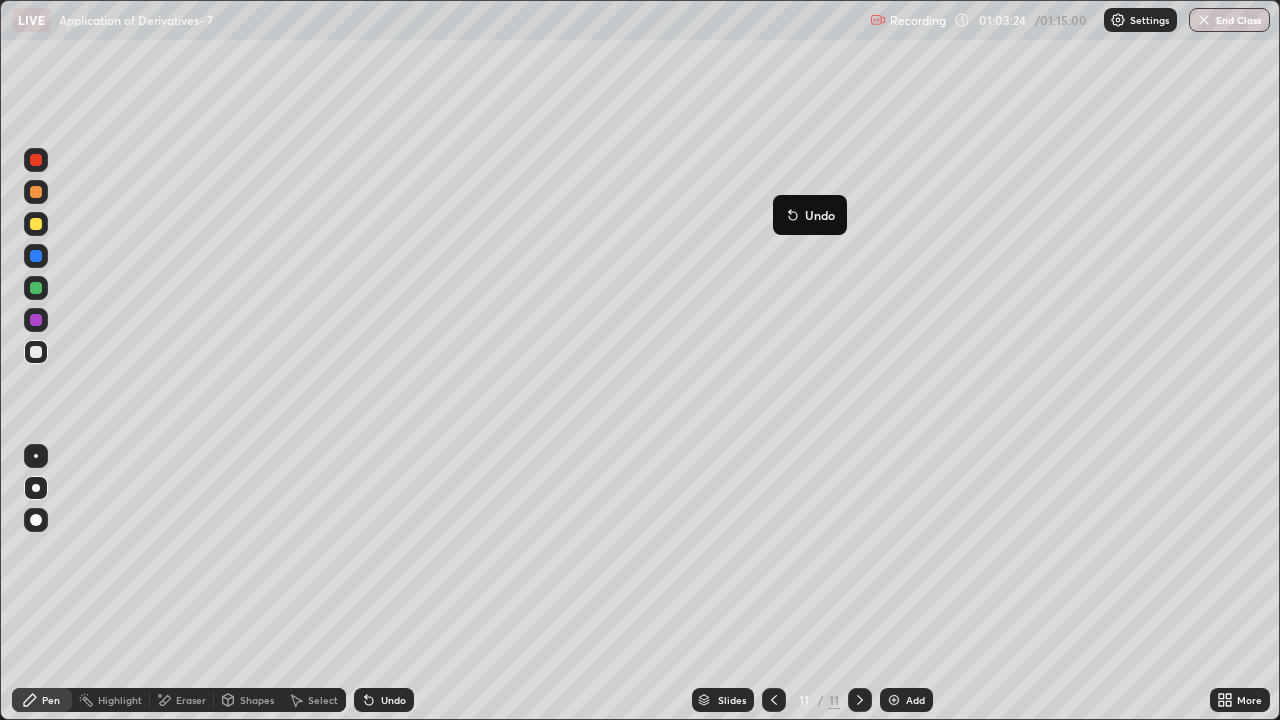 click 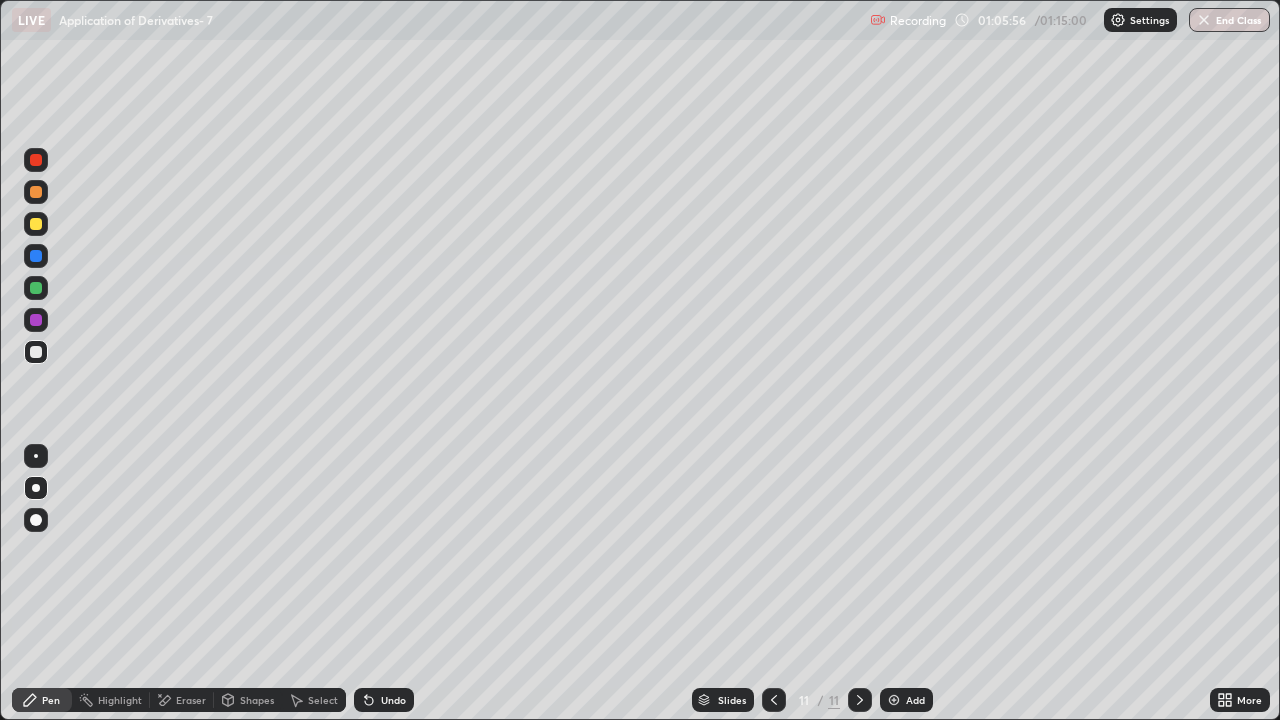 click on "Undo" at bounding box center [393, 700] 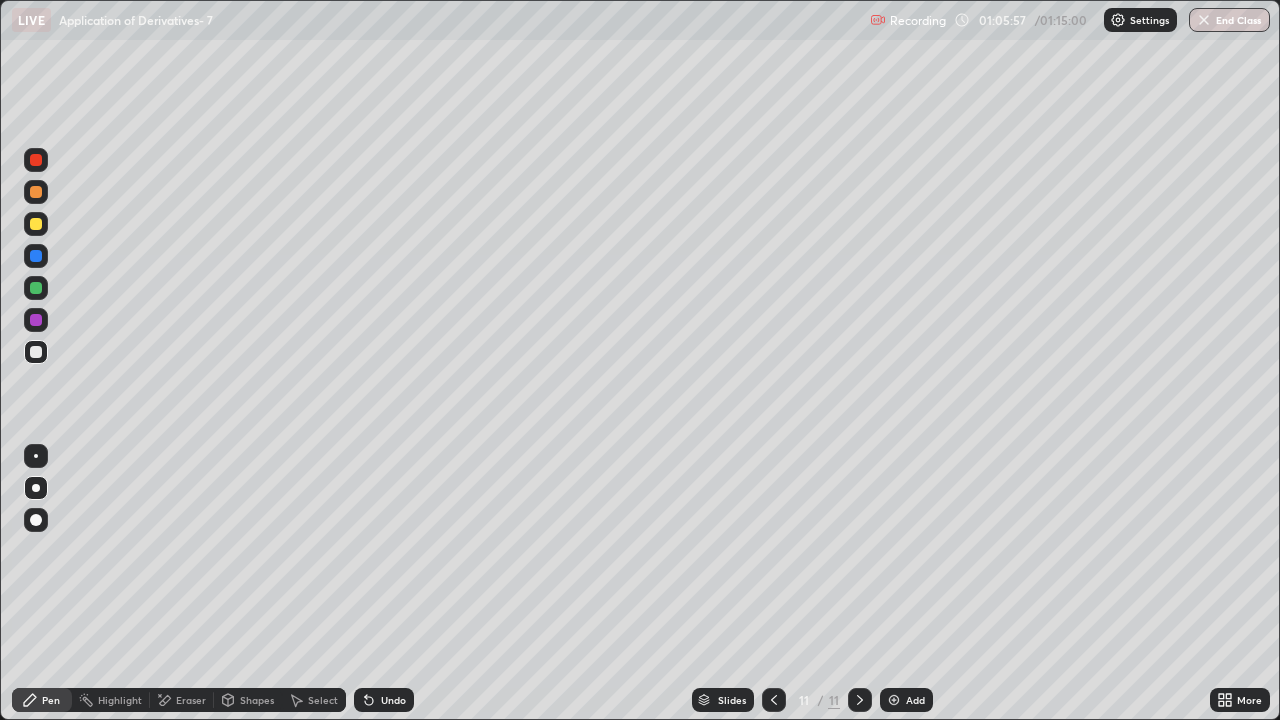 click on "Undo" at bounding box center (393, 700) 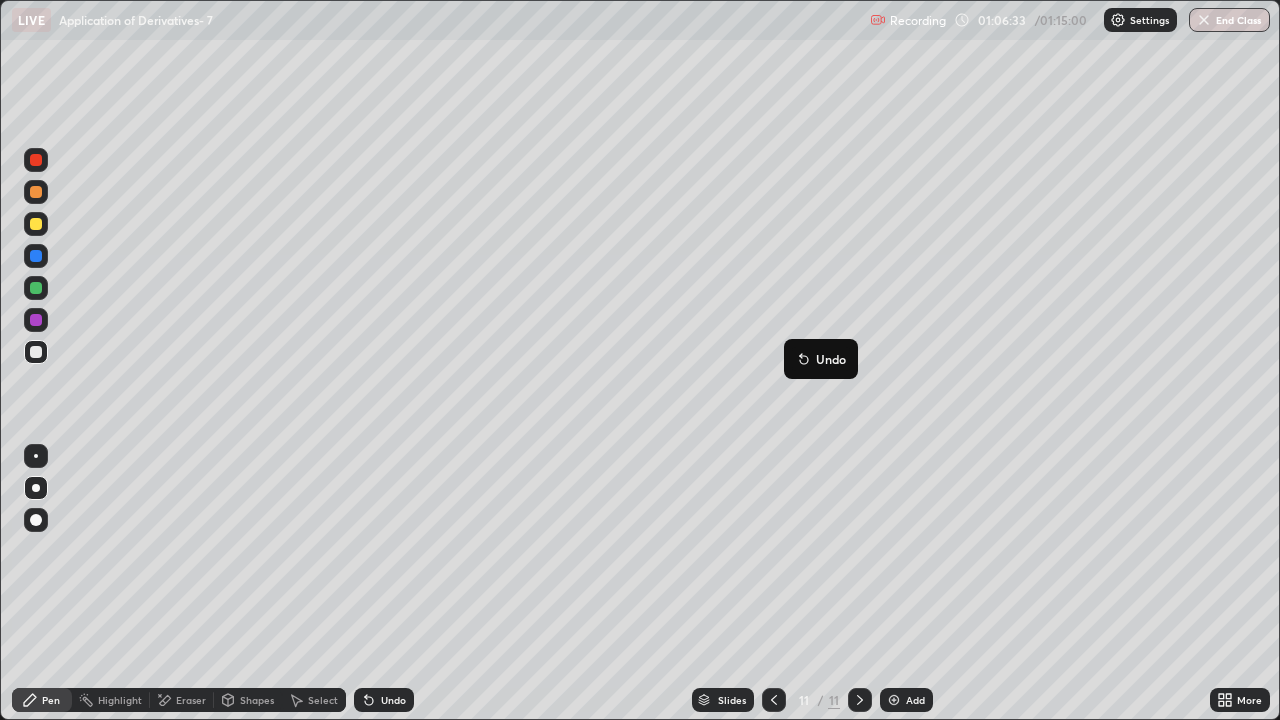 click on "Eraser" at bounding box center (191, 700) 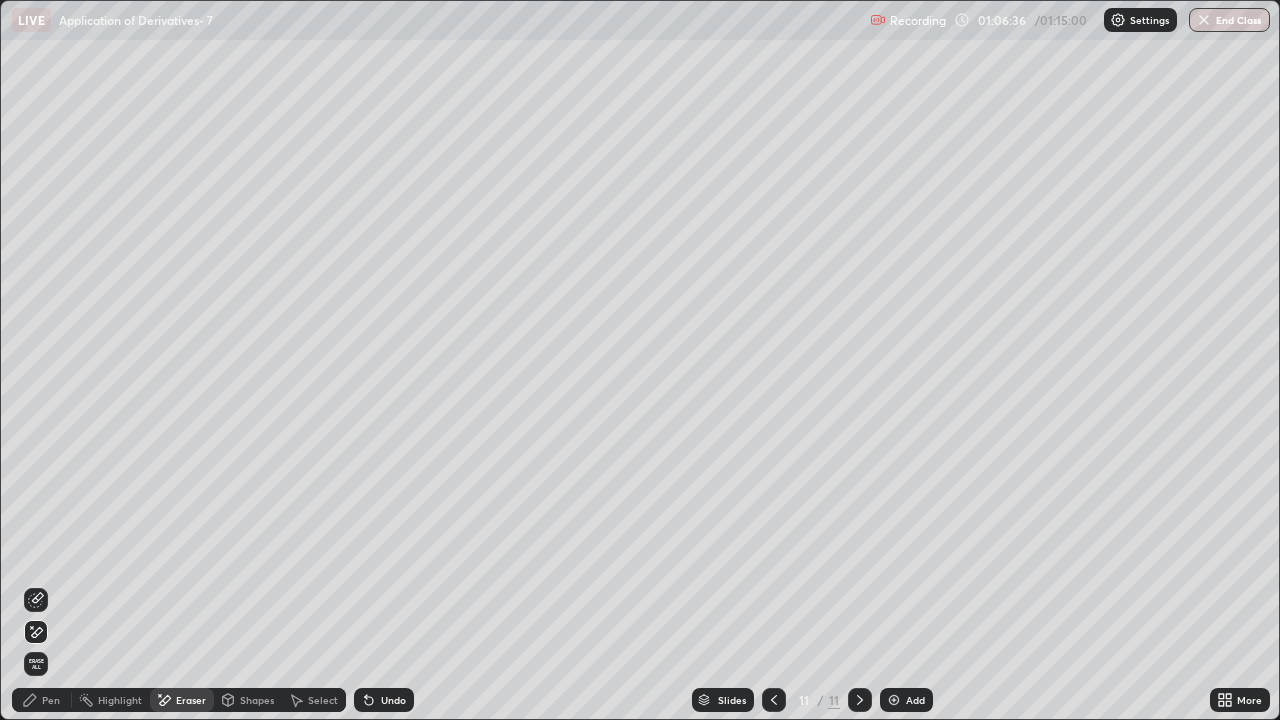 click on "Pen" at bounding box center [51, 700] 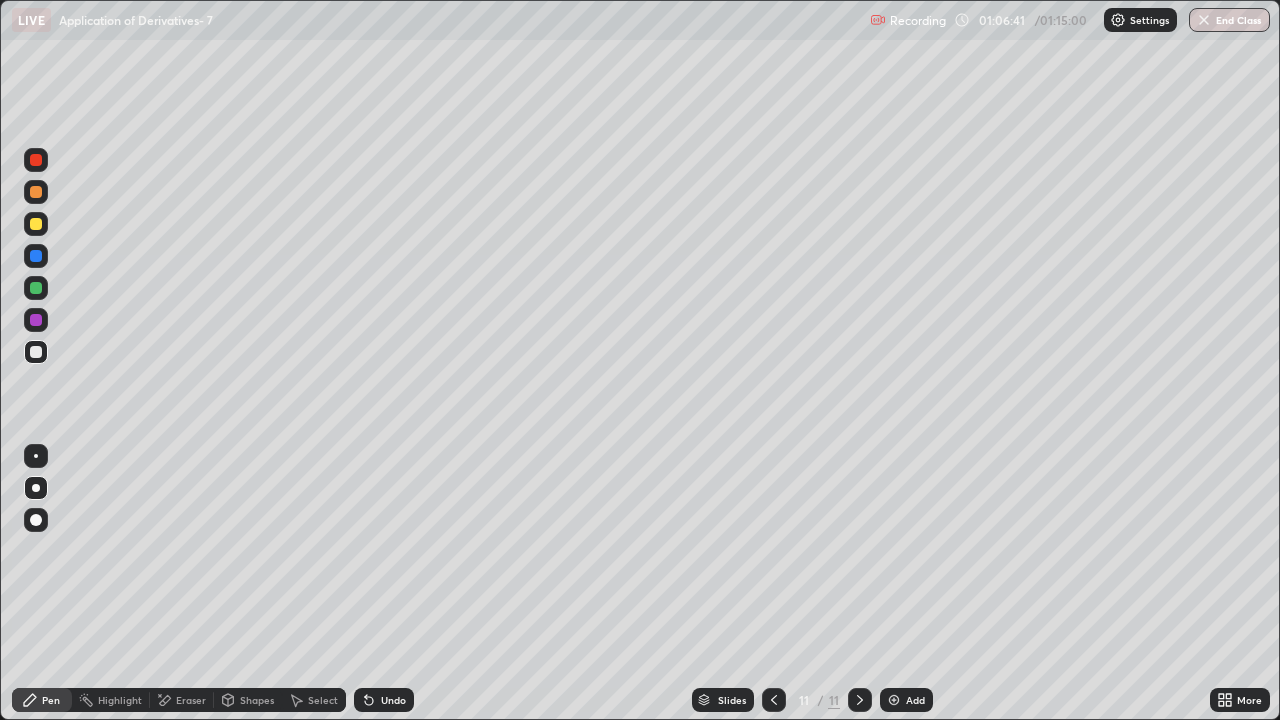 click on "Eraser" at bounding box center (191, 700) 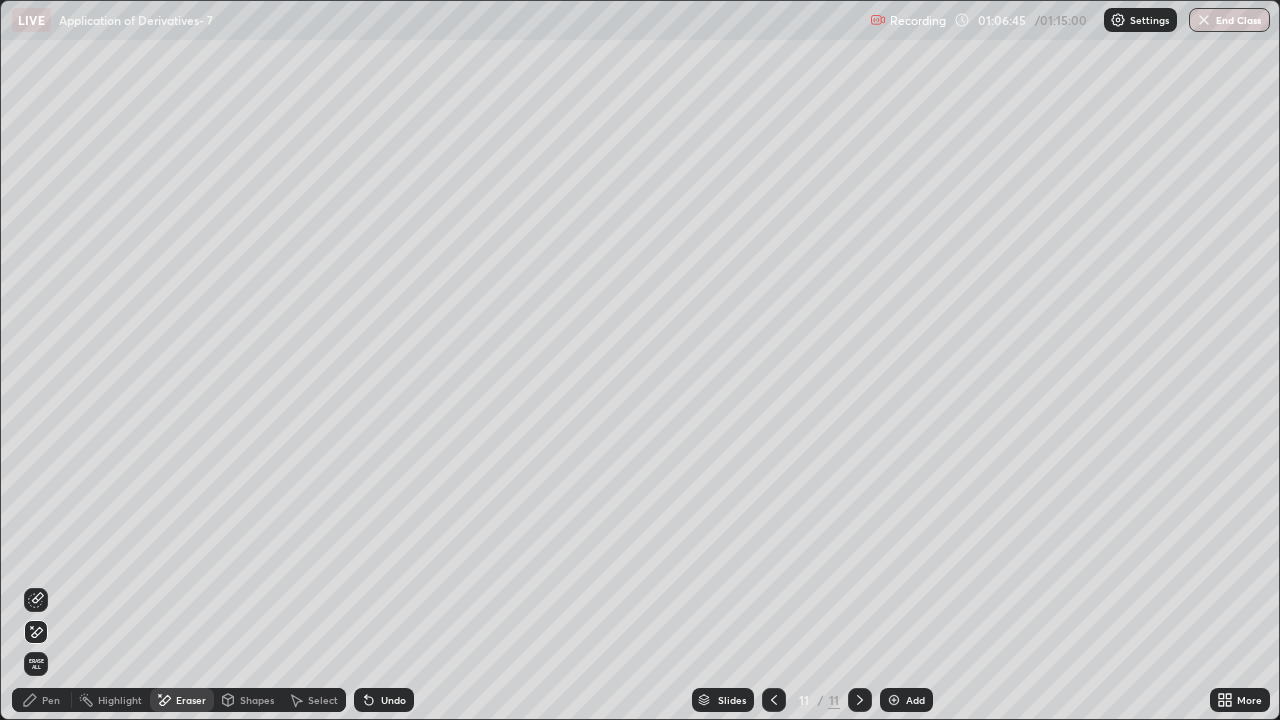 click on "Pen" at bounding box center (51, 700) 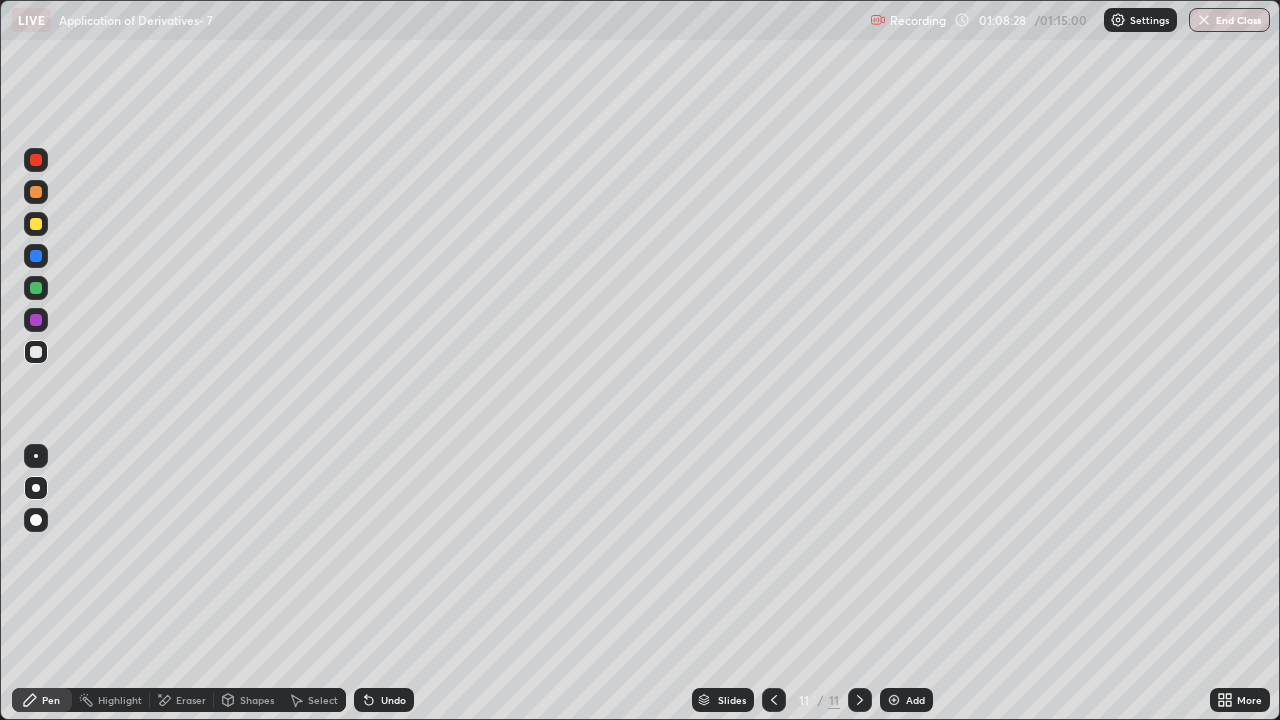 click on "End Class" at bounding box center [1229, 20] 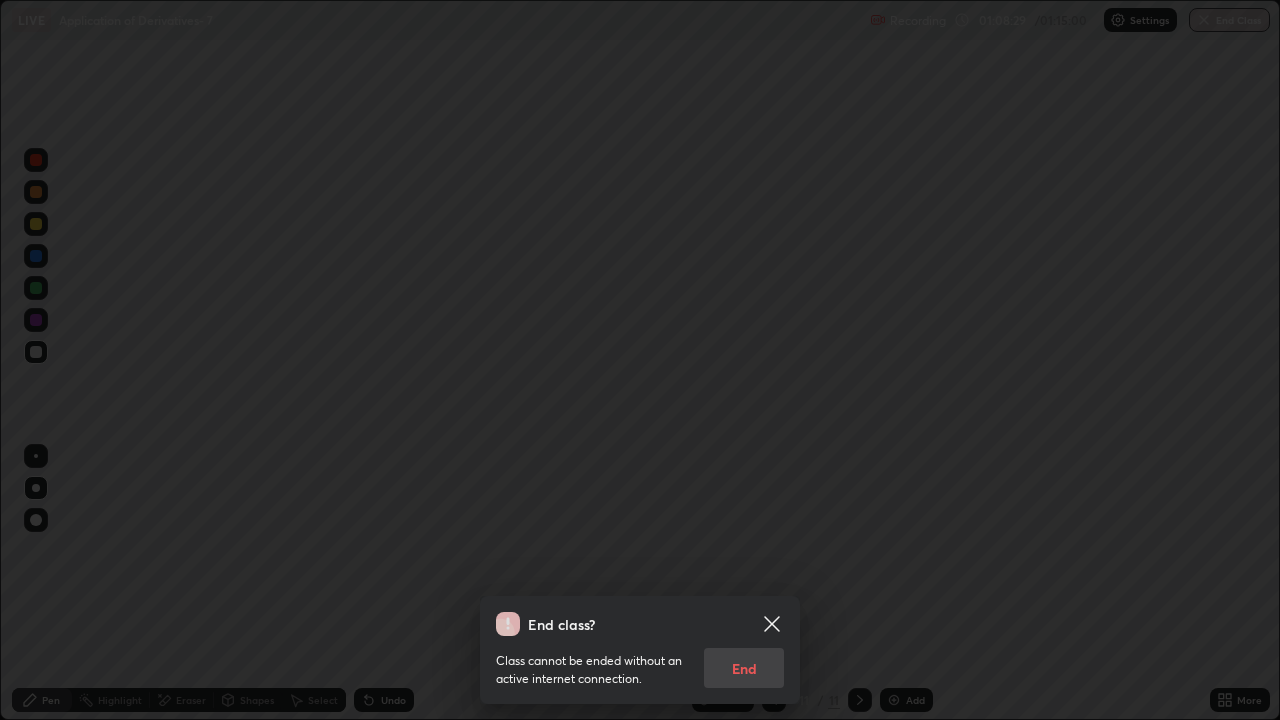 click on "Class cannot be ended without an active internet connection. End" at bounding box center (640, 662) 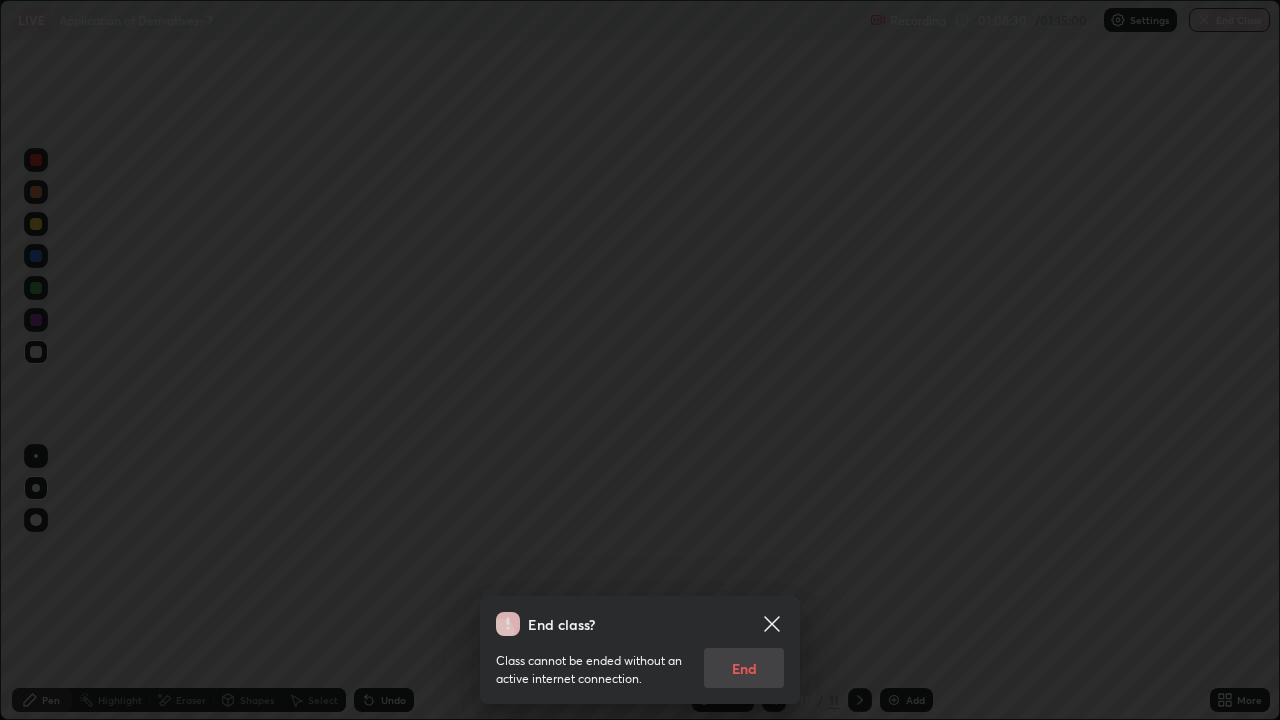click on "Class cannot be ended without an active internet connection. End" at bounding box center (640, 662) 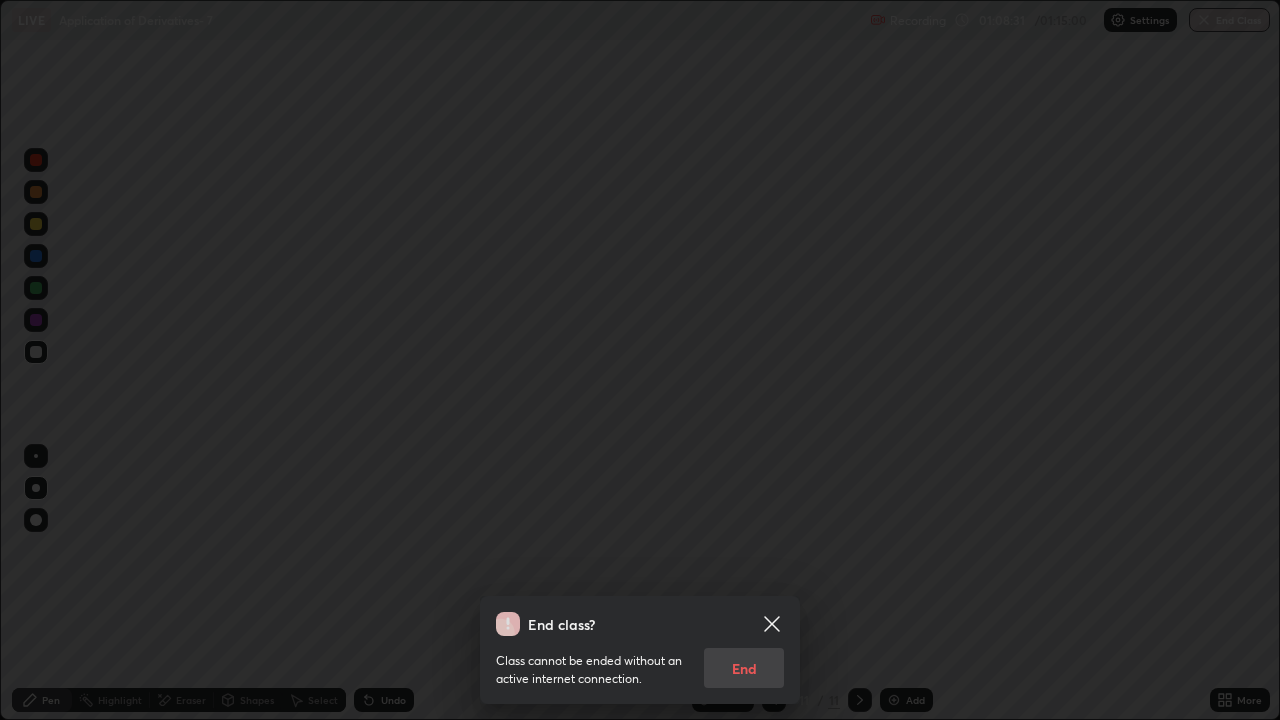 click on "Class cannot be ended without an active internet connection. End" at bounding box center (640, 662) 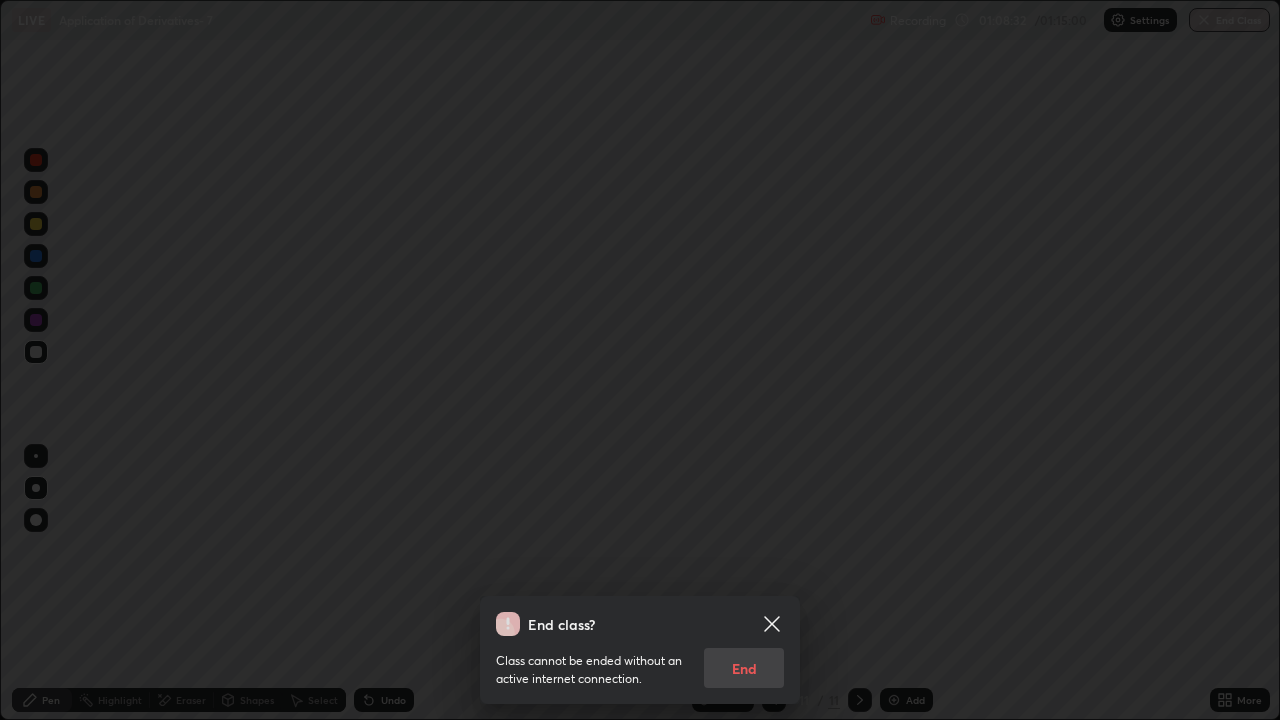 click on "Class cannot be ended without an active internet connection. End" at bounding box center [640, 662] 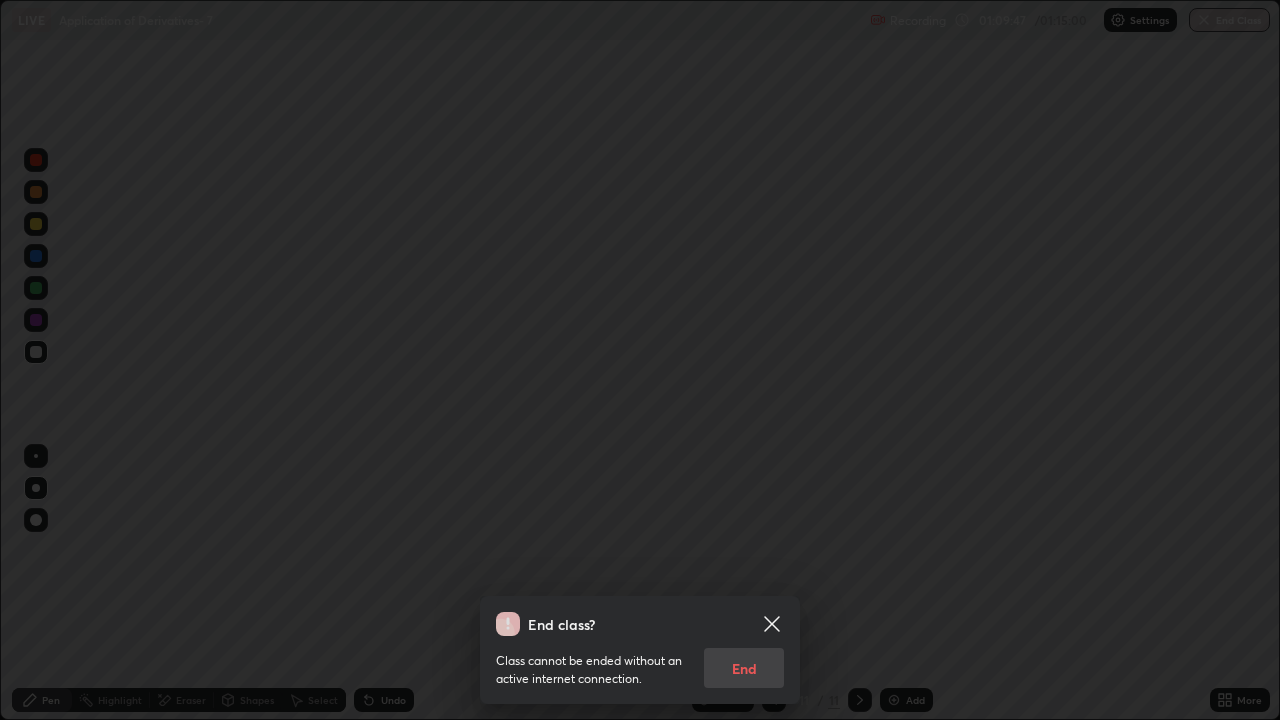 click on "Class cannot be ended without an active internet connection. End" at bounding box center (640, 662) 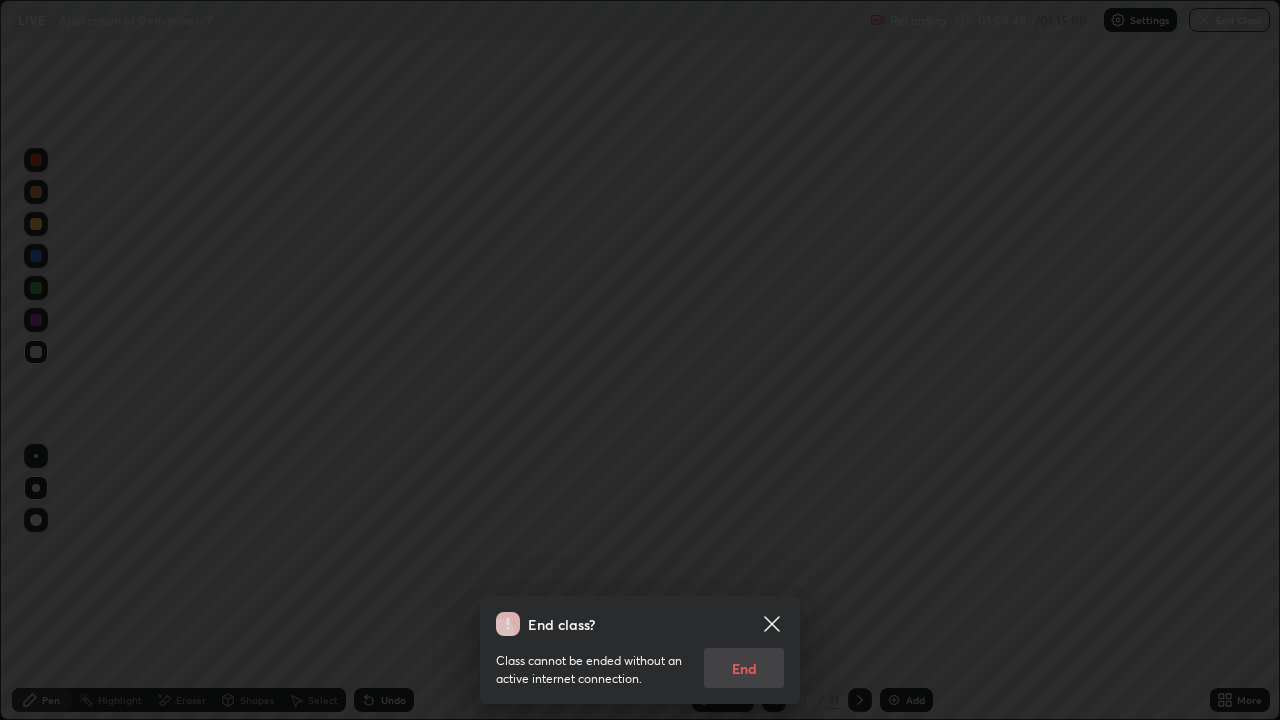 click on "Class cannot be ended without an active internet connection. End" at bounding box center (640, 662) 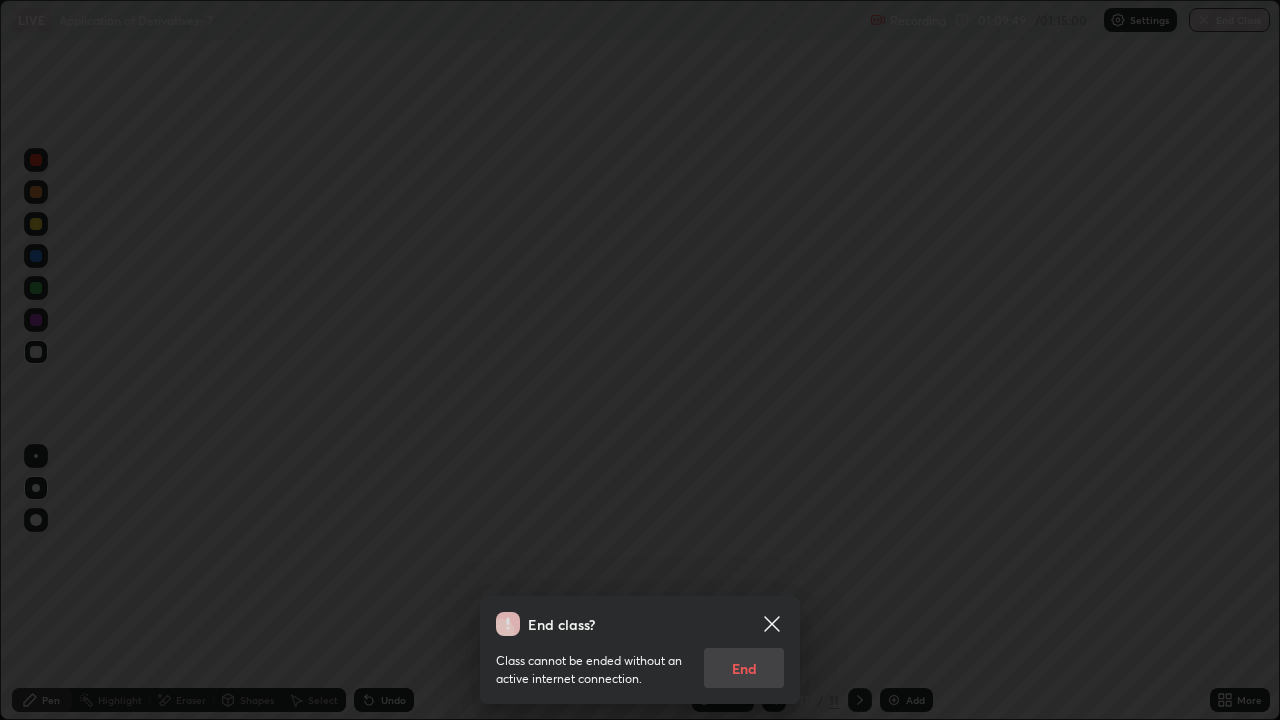 click 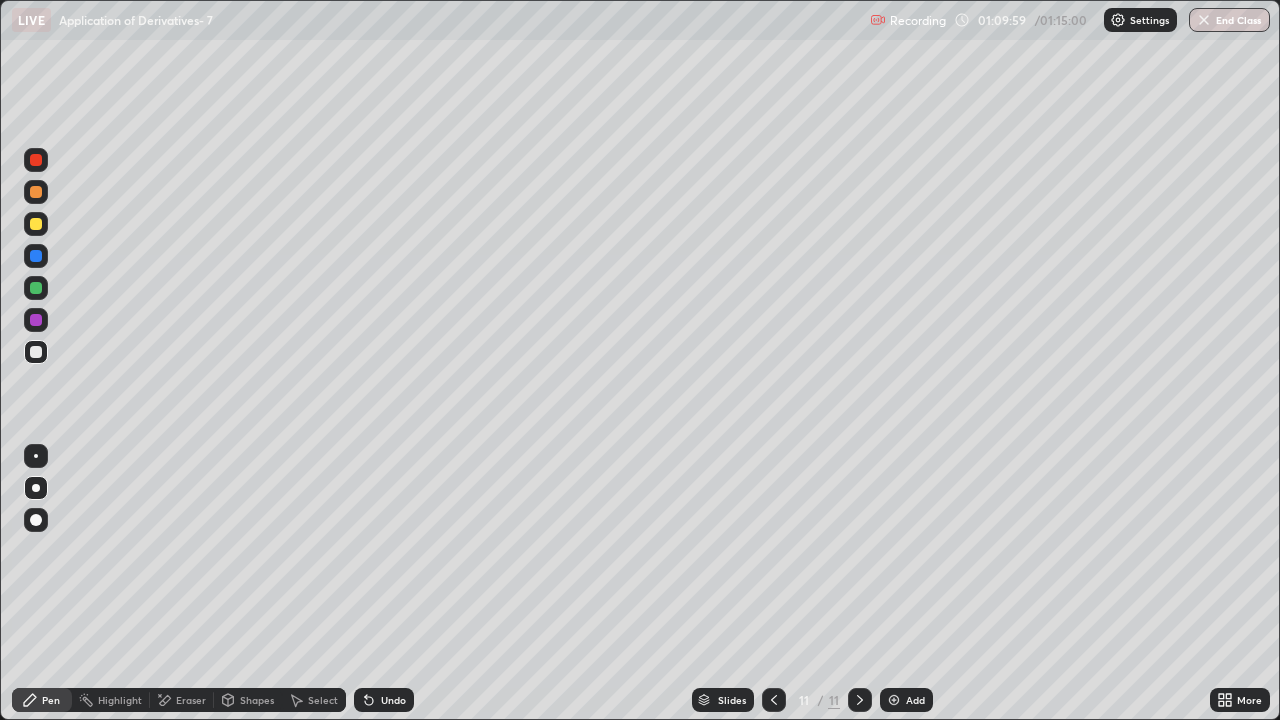 click on "End Class" at bounding box center [1229, 20] 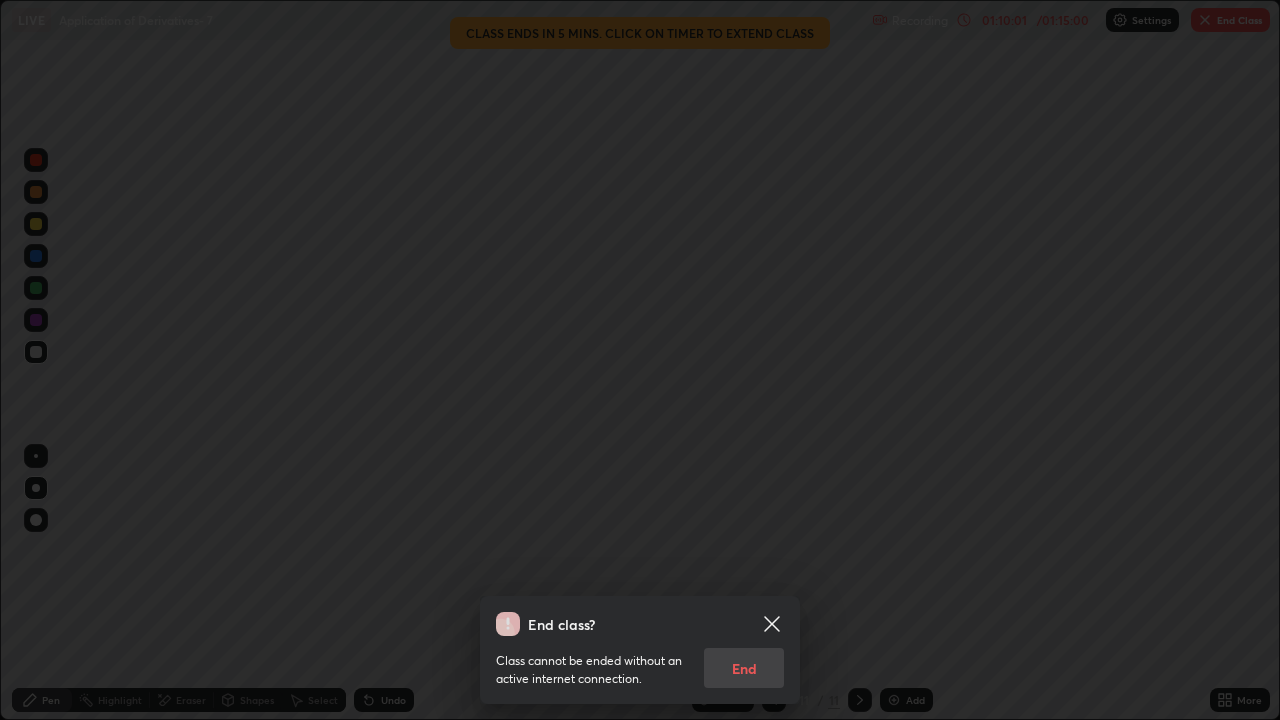 click on "Class cannot be ended without an active internet connection. End" at bounding box center (640, 662) 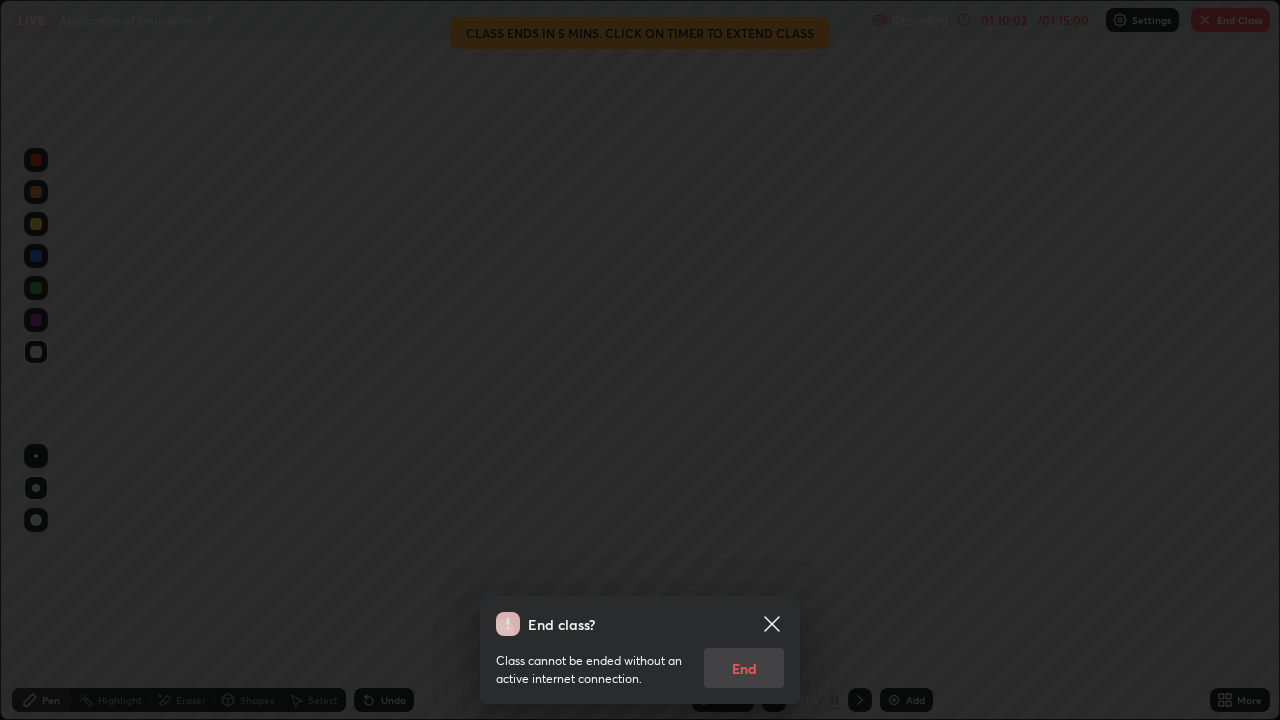 click on "Class cannot be ended without an active internet connection. End" at bounding box center [640, 662] 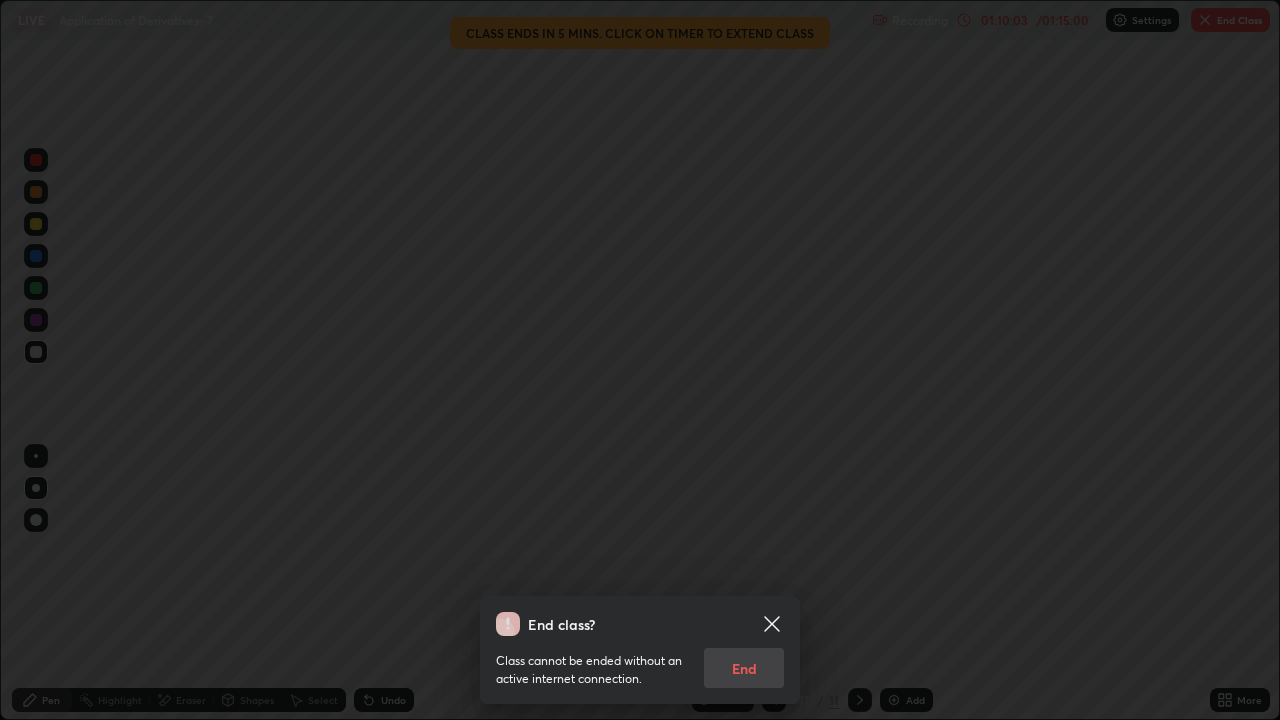 click on "Class cannot be ended without an active internet connection. End" at bounding box center [640, 662] 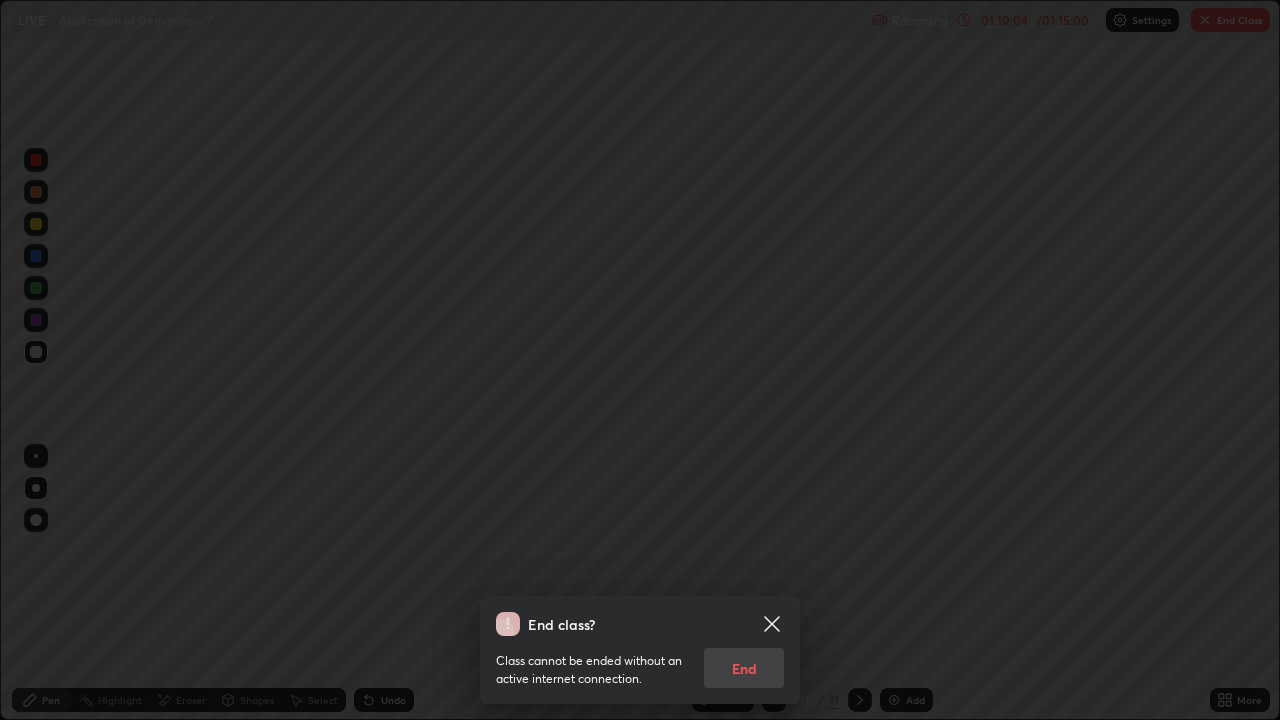 click on "Class cannot be ended without an active internet connection. End" at bounding box center (640, 662) 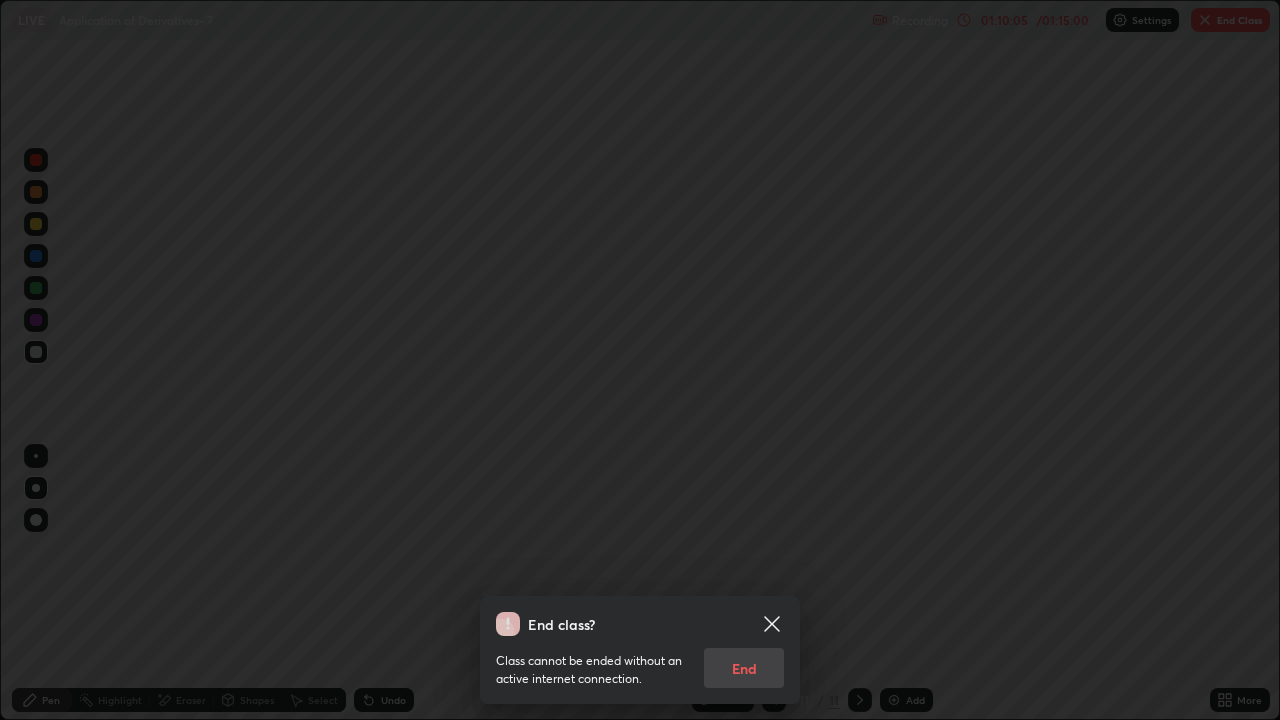 click on "Class cannot be ended without an active internet connection. End" at bounding box center (640, 662) 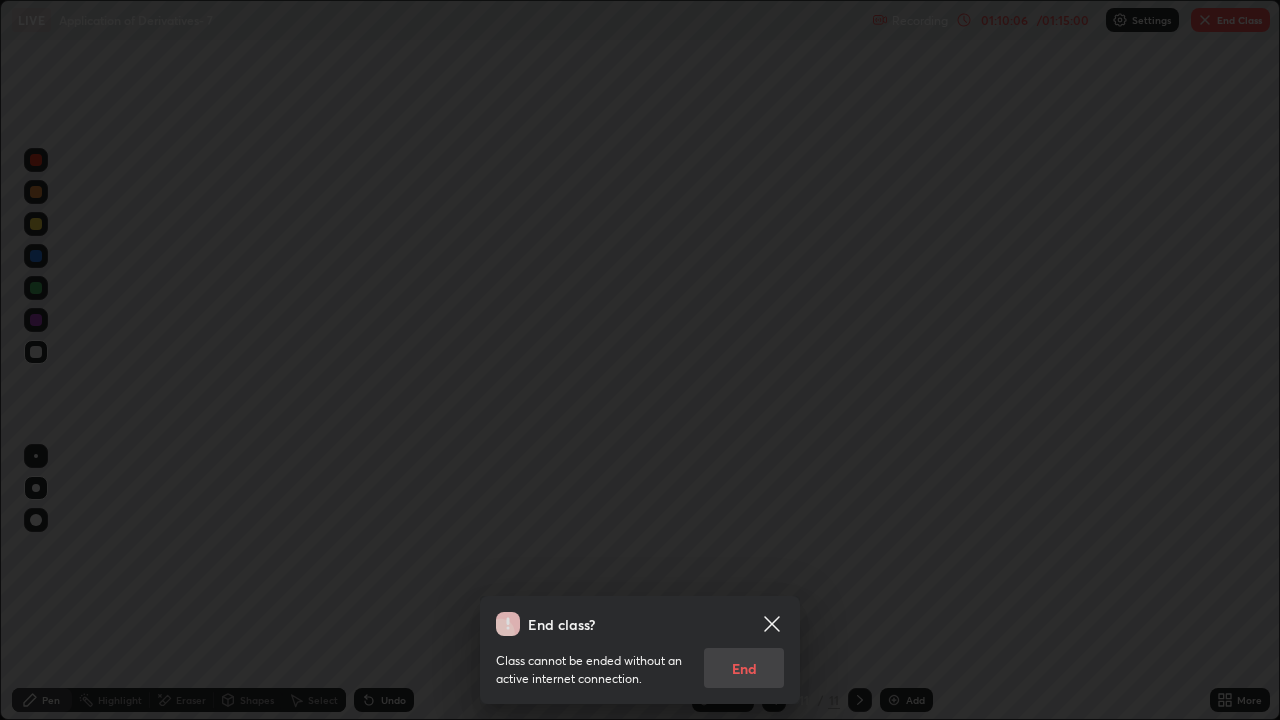 click on "Class cannot be ended without an active internet connection. End" at bounding box center [640, 662] 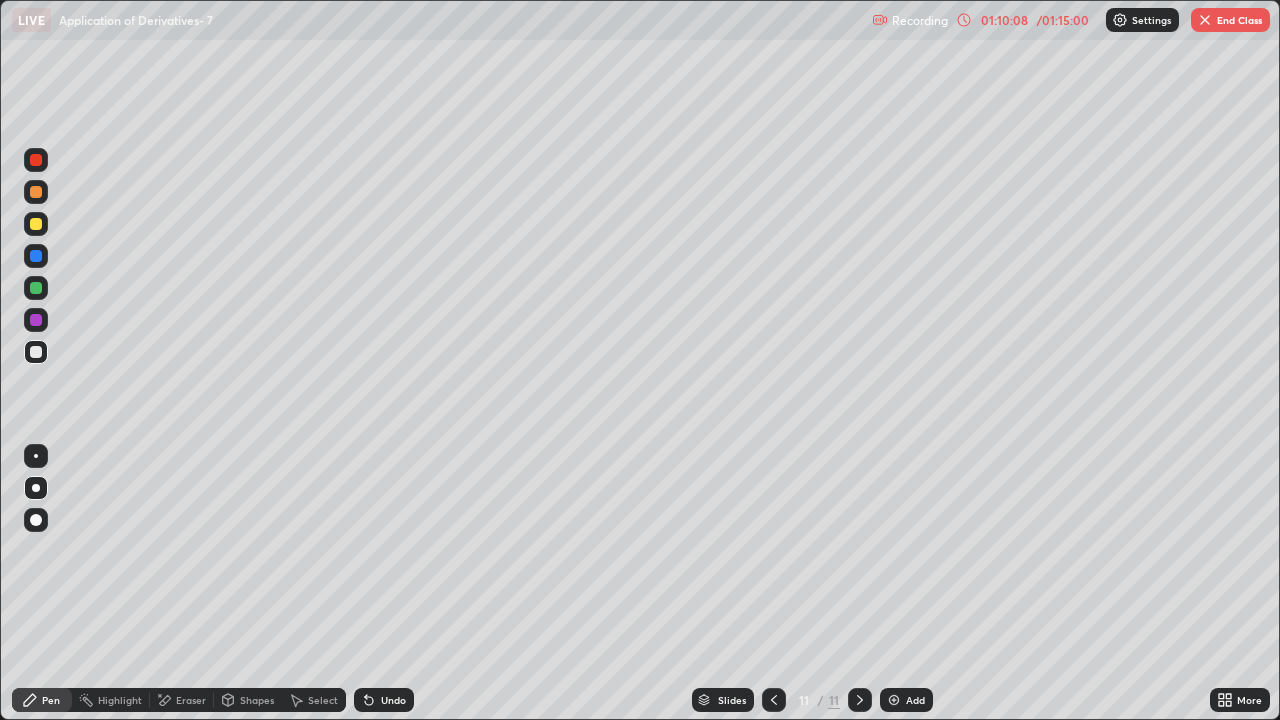 click on "More" at bounding box center (1240, 700) 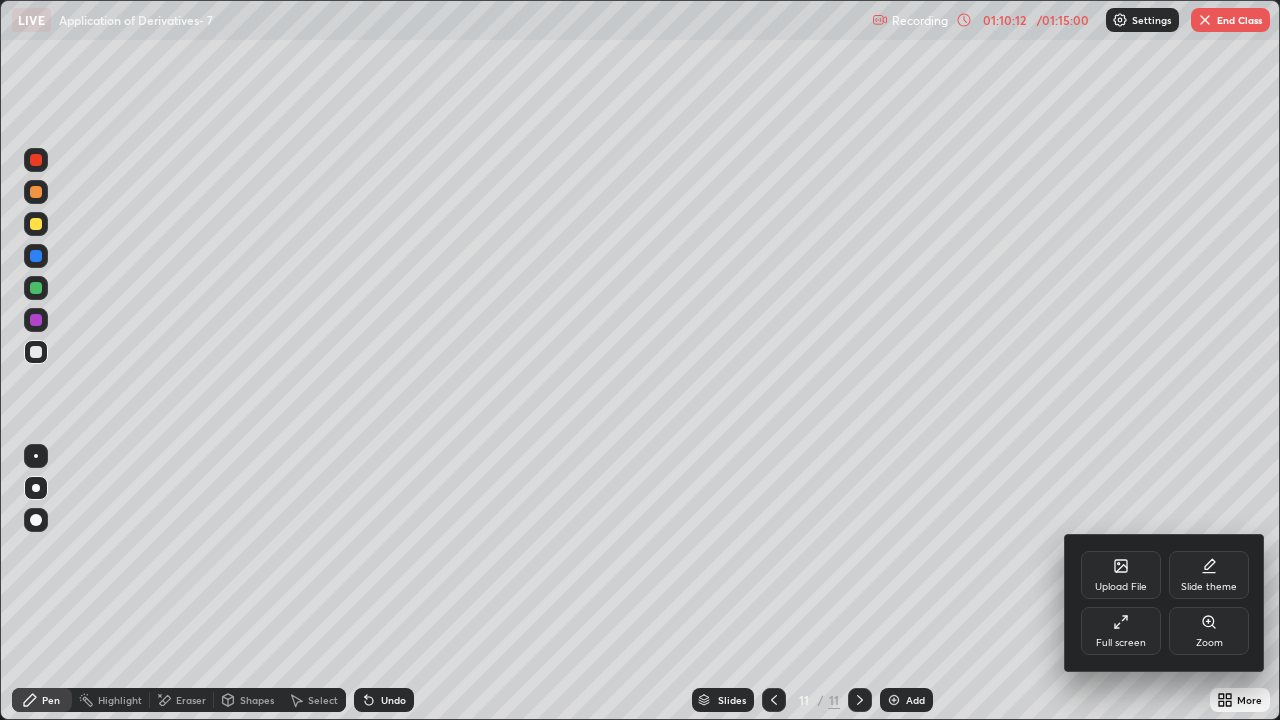 click on "Full screen" at bounding box center (1121, 631) 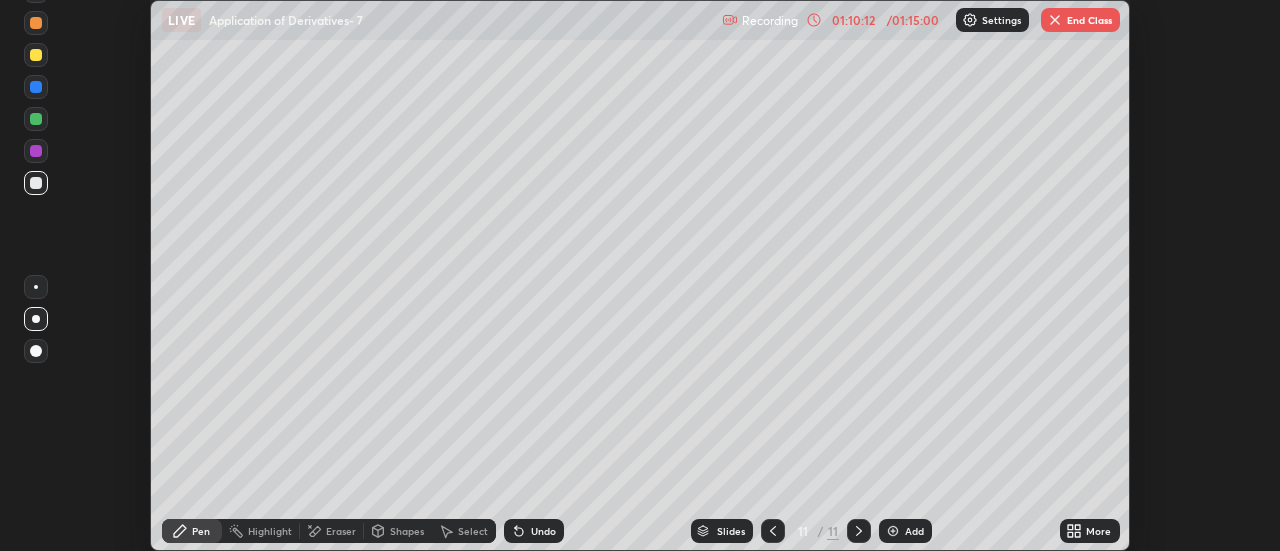 scroll, scrollTop: 551, scrollLeft: 1280, axis: both 